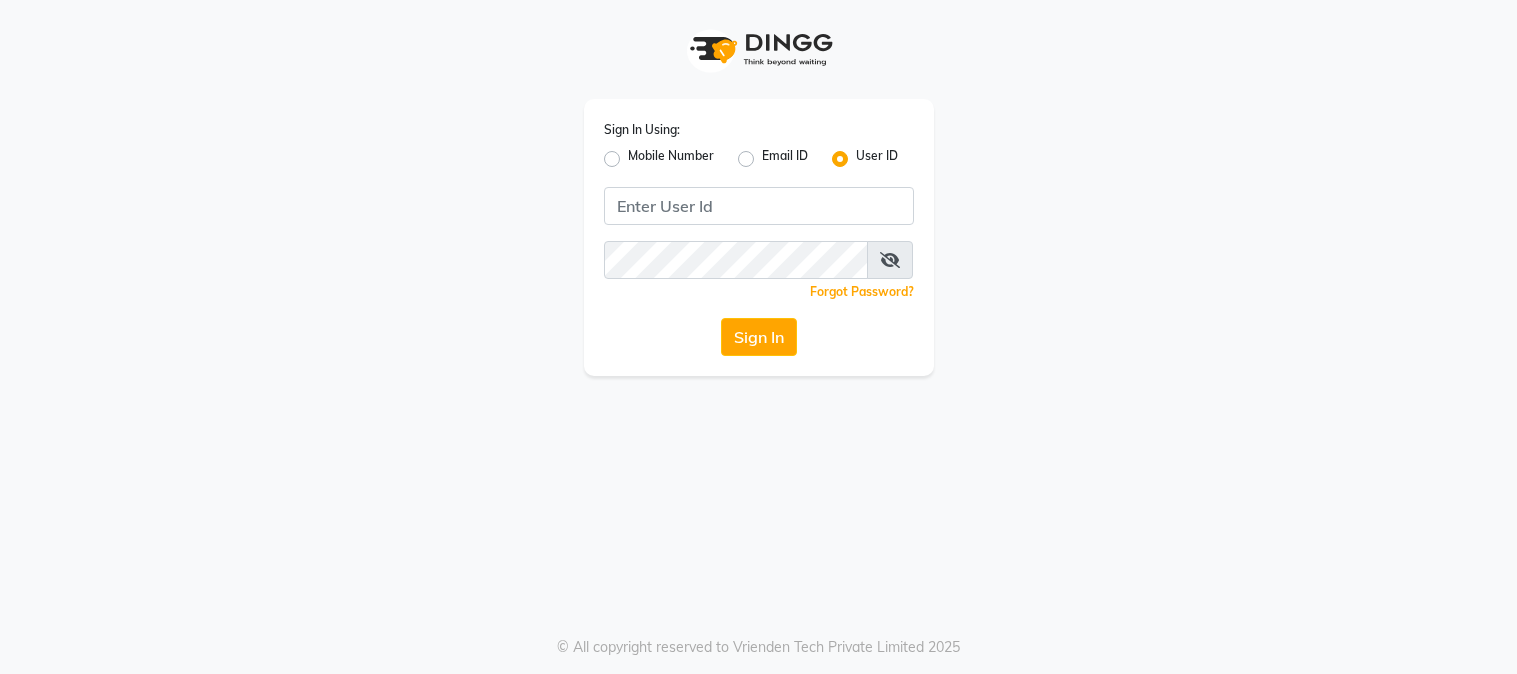scroll, scrollTop: 0, scrollLeft: 0, axis: both 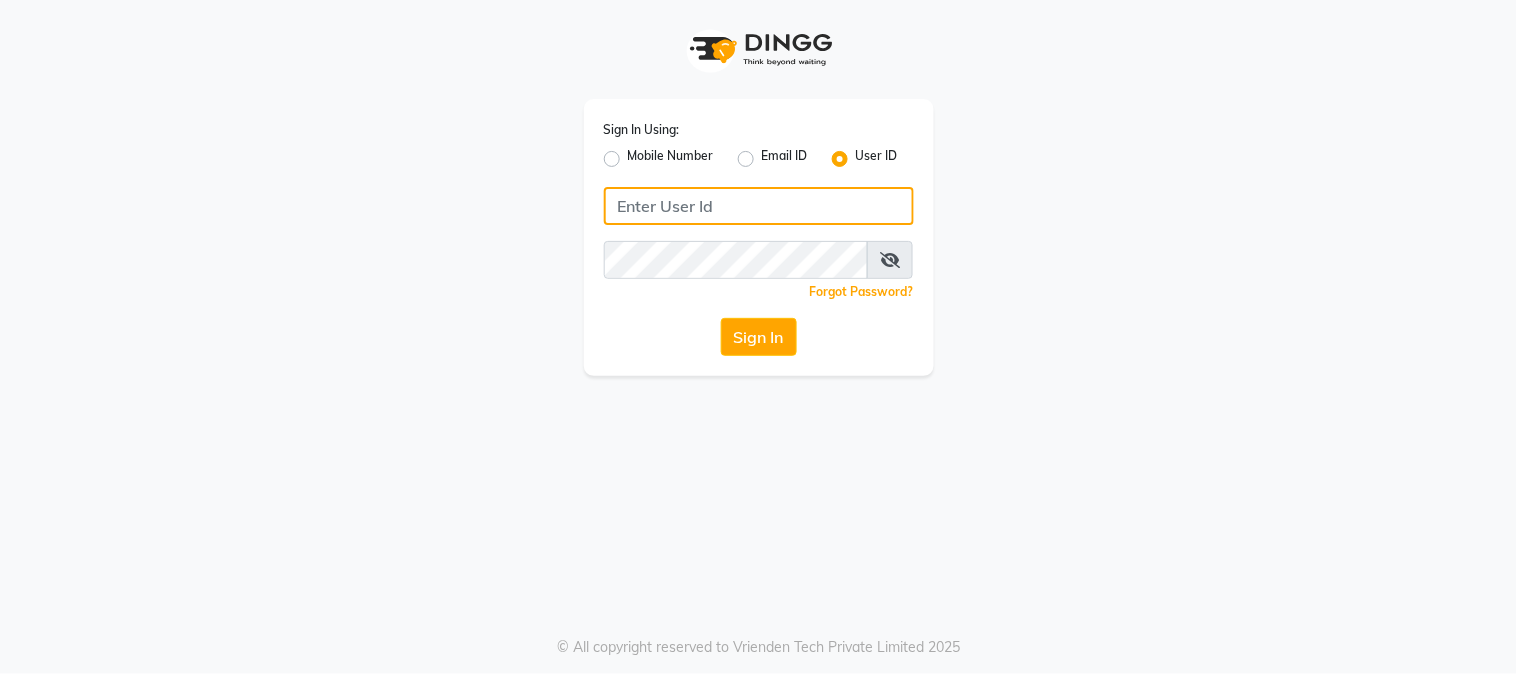click 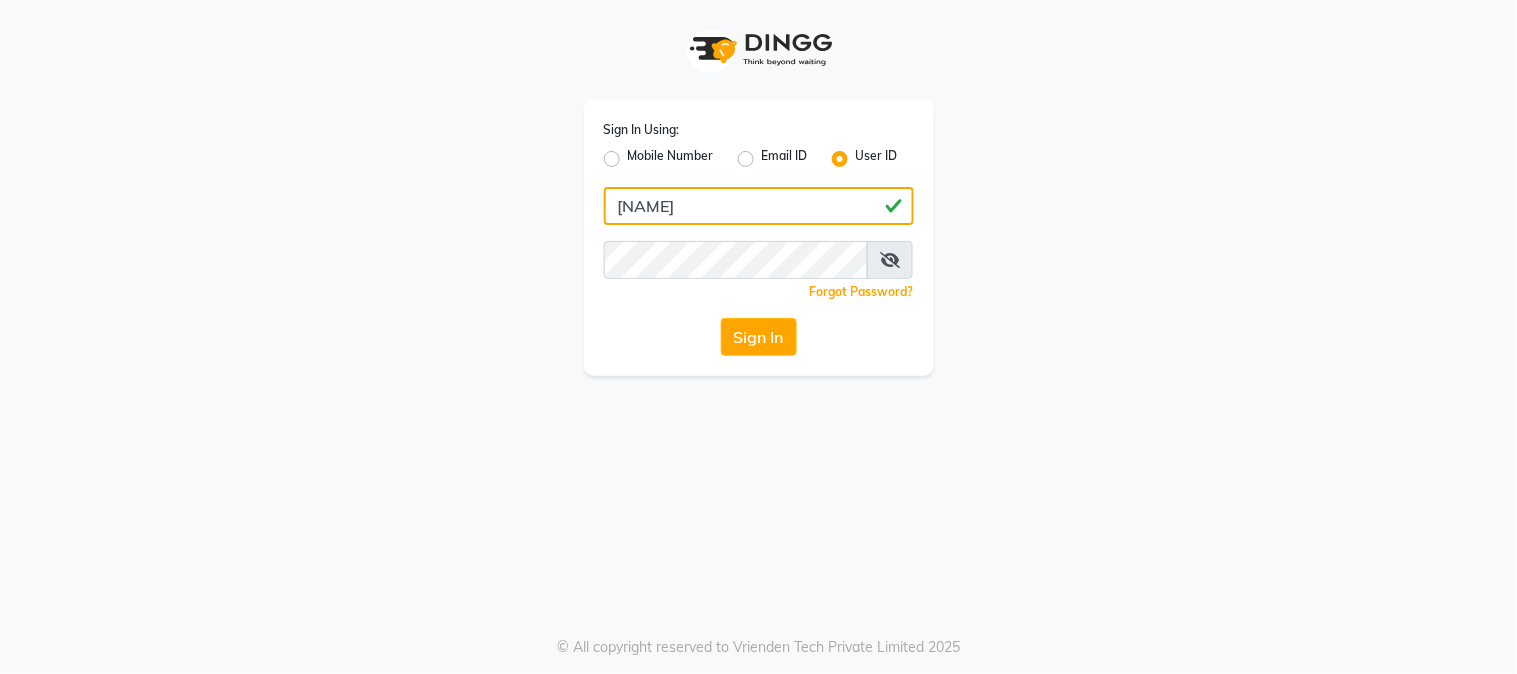 type on "[NAME]" 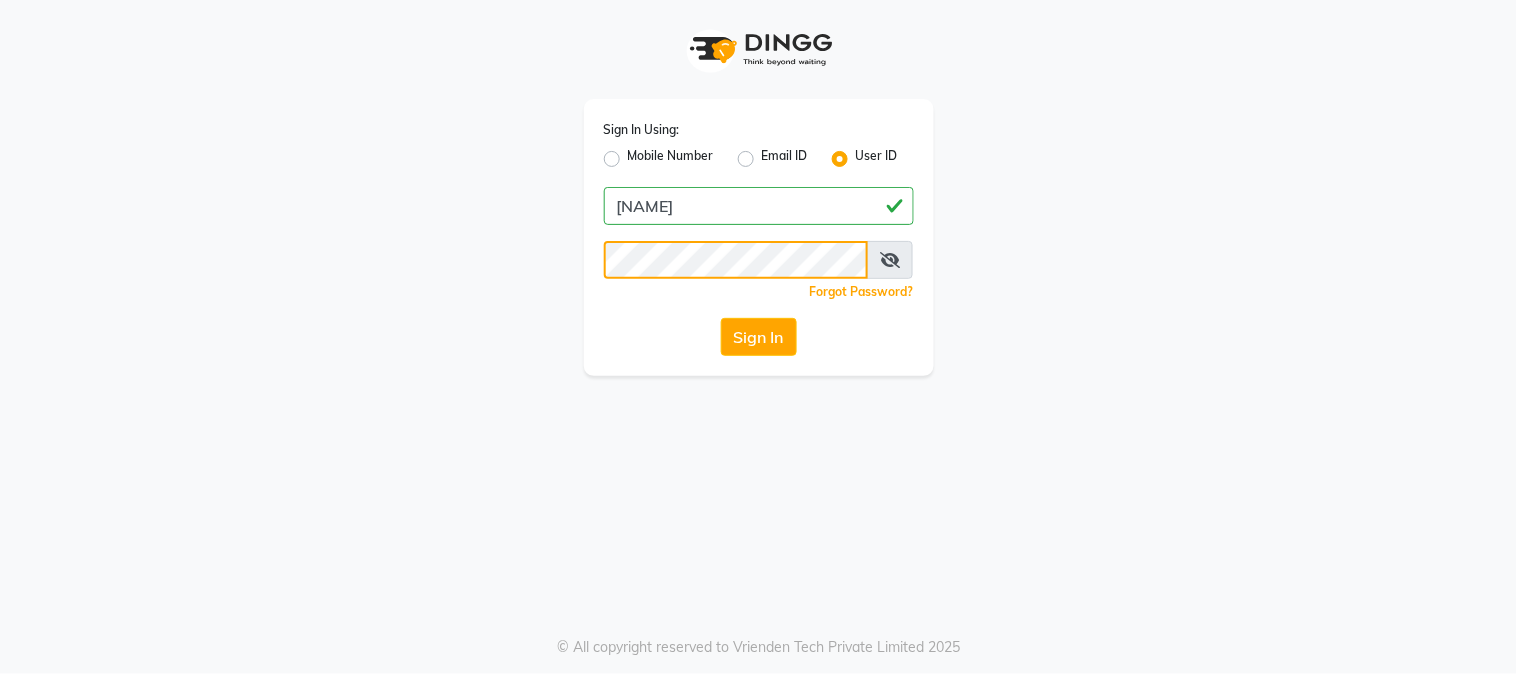 click on "Sign In" 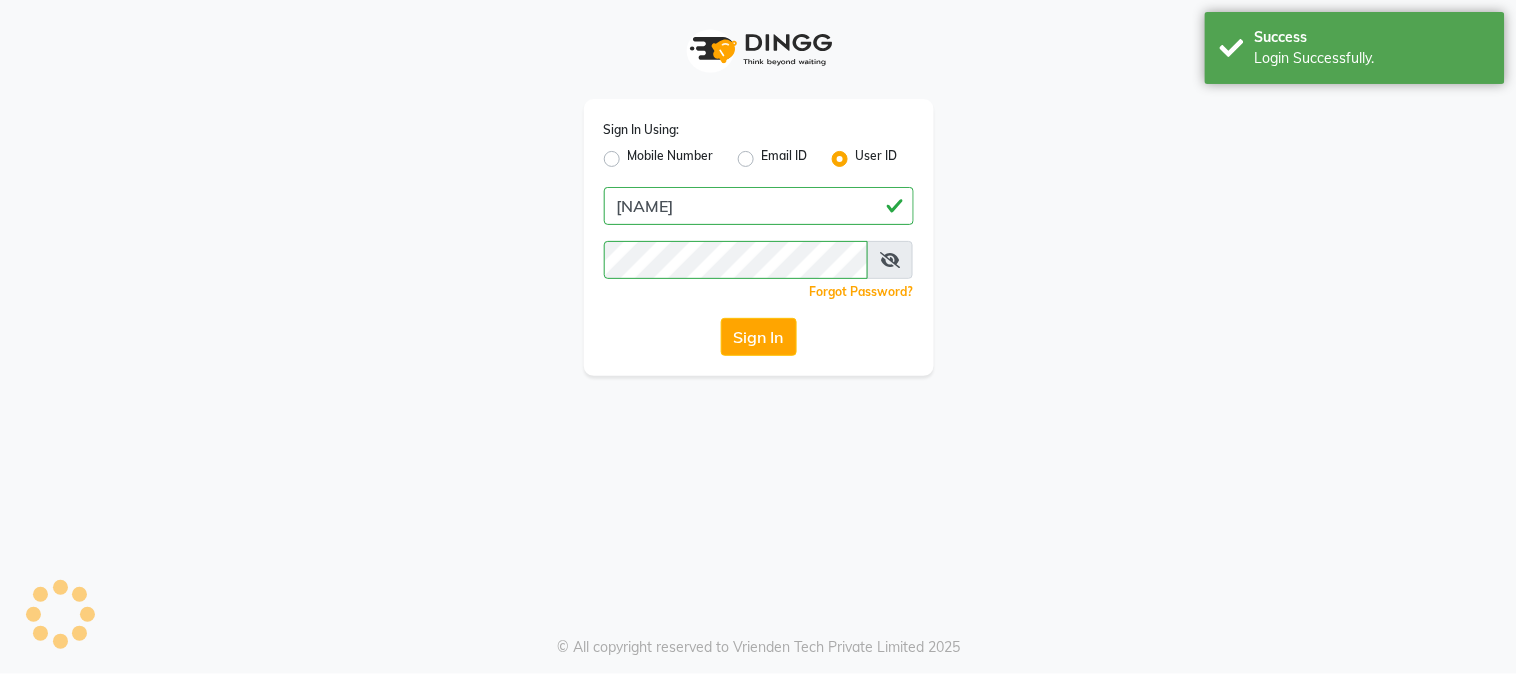 select on "service" 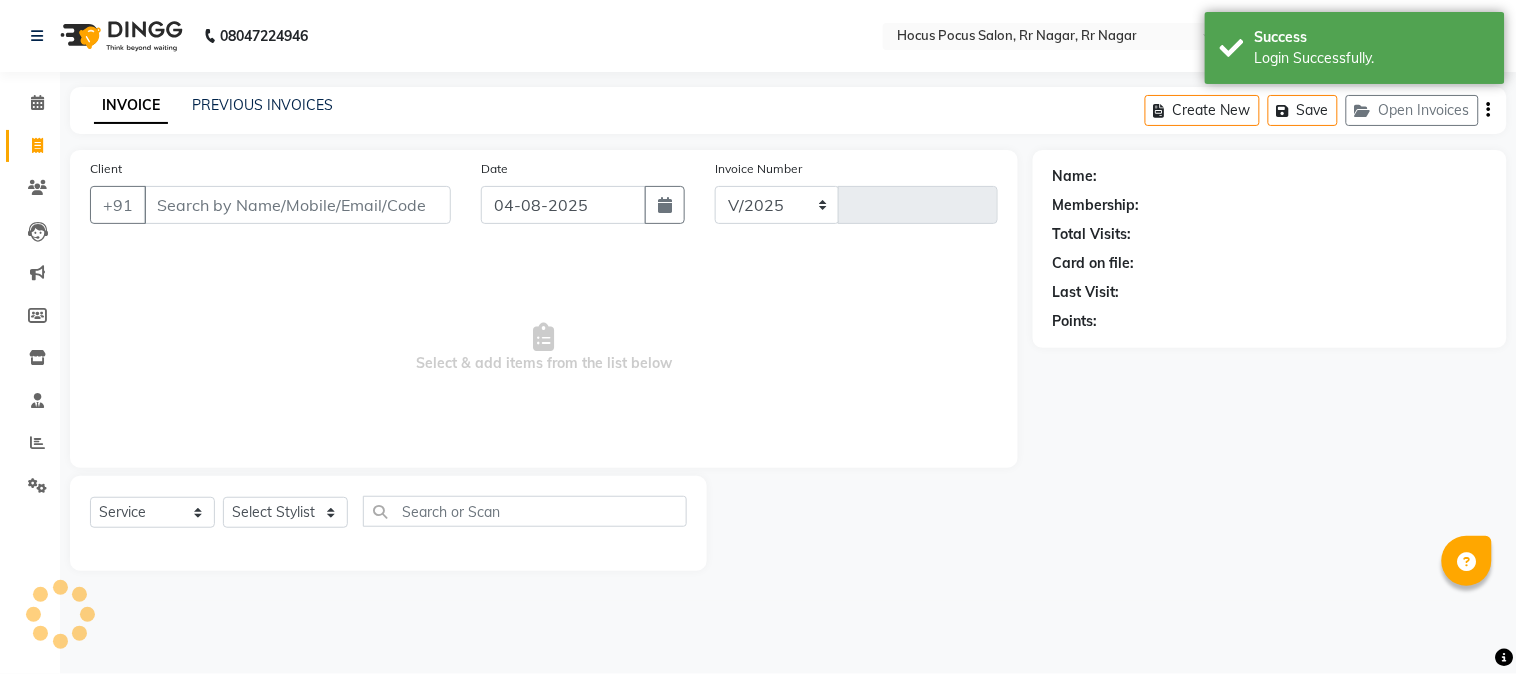 select on "5019" 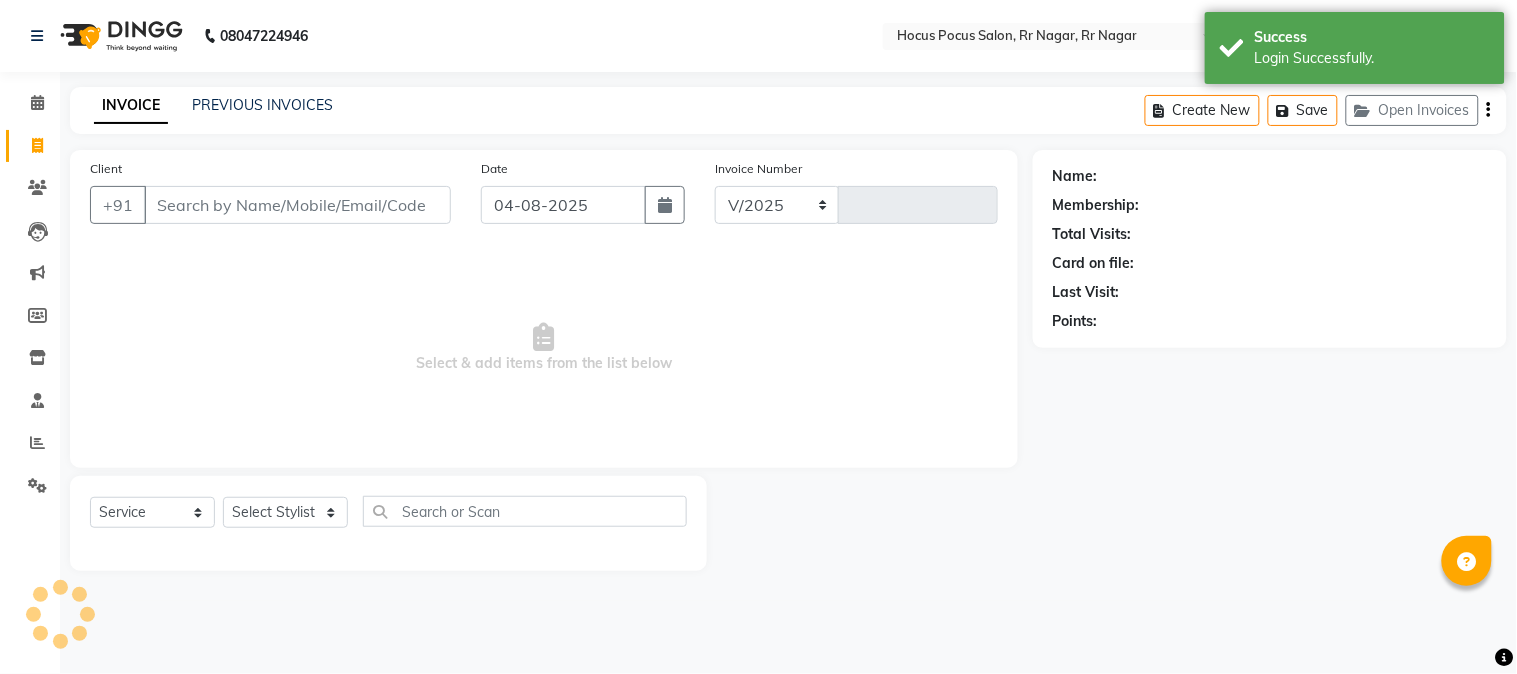 type on "3196" 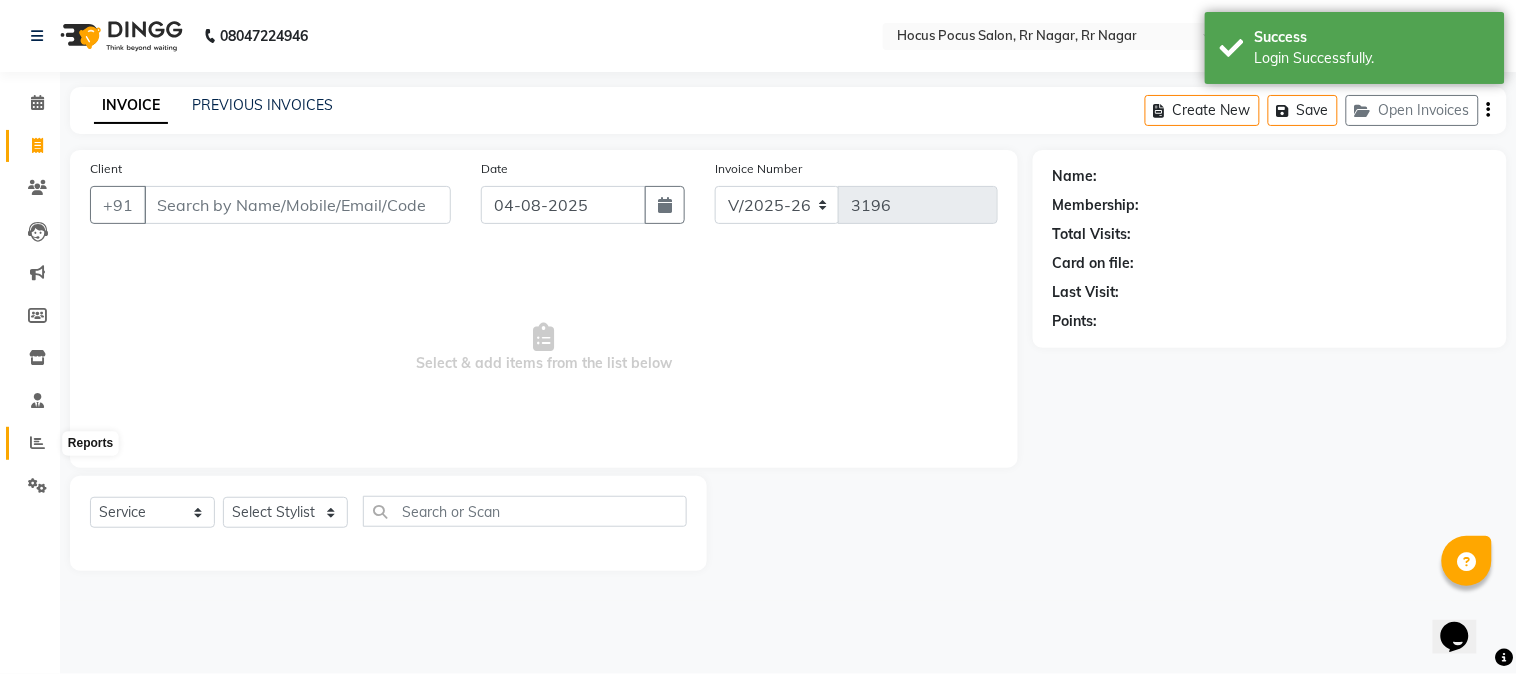 scroll, scrollTop: 0, scrollLeft: 0, axis: both 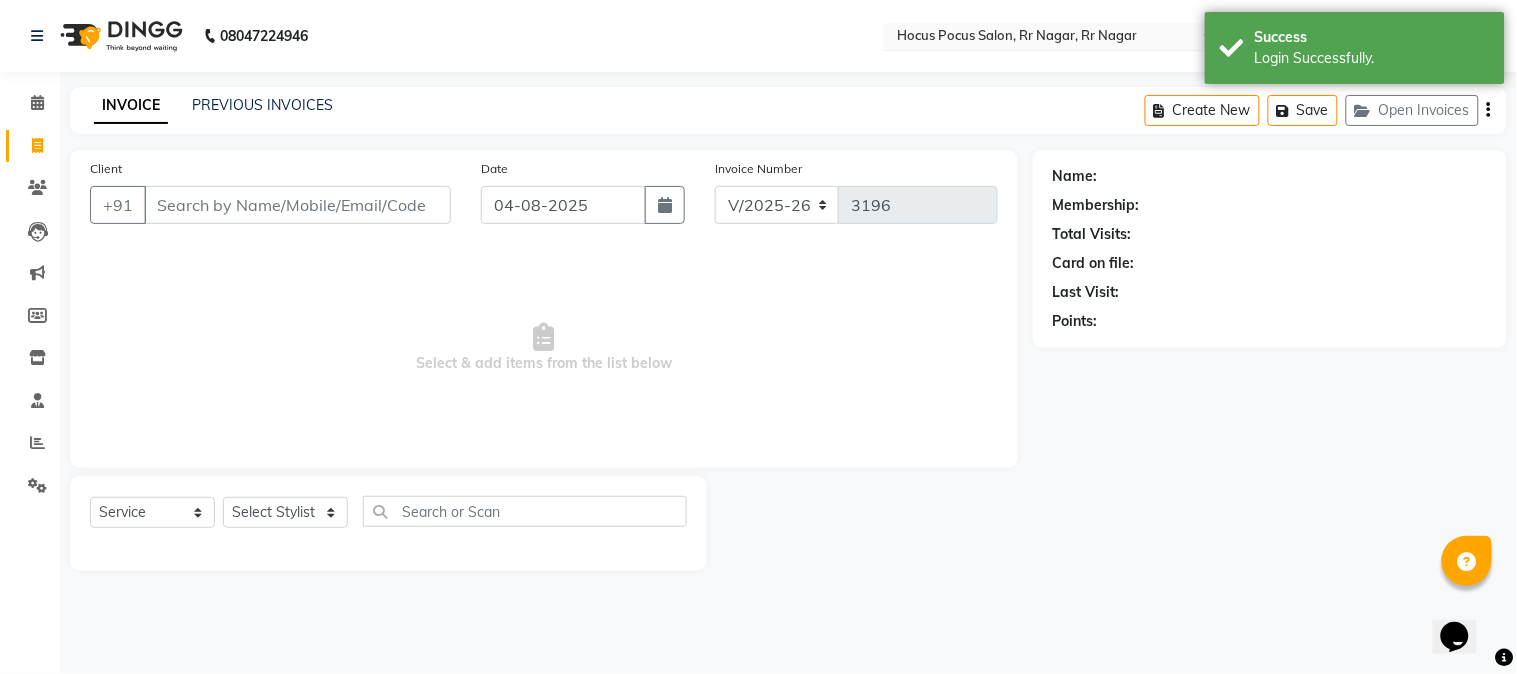 click at bounding box center [1038, 38] 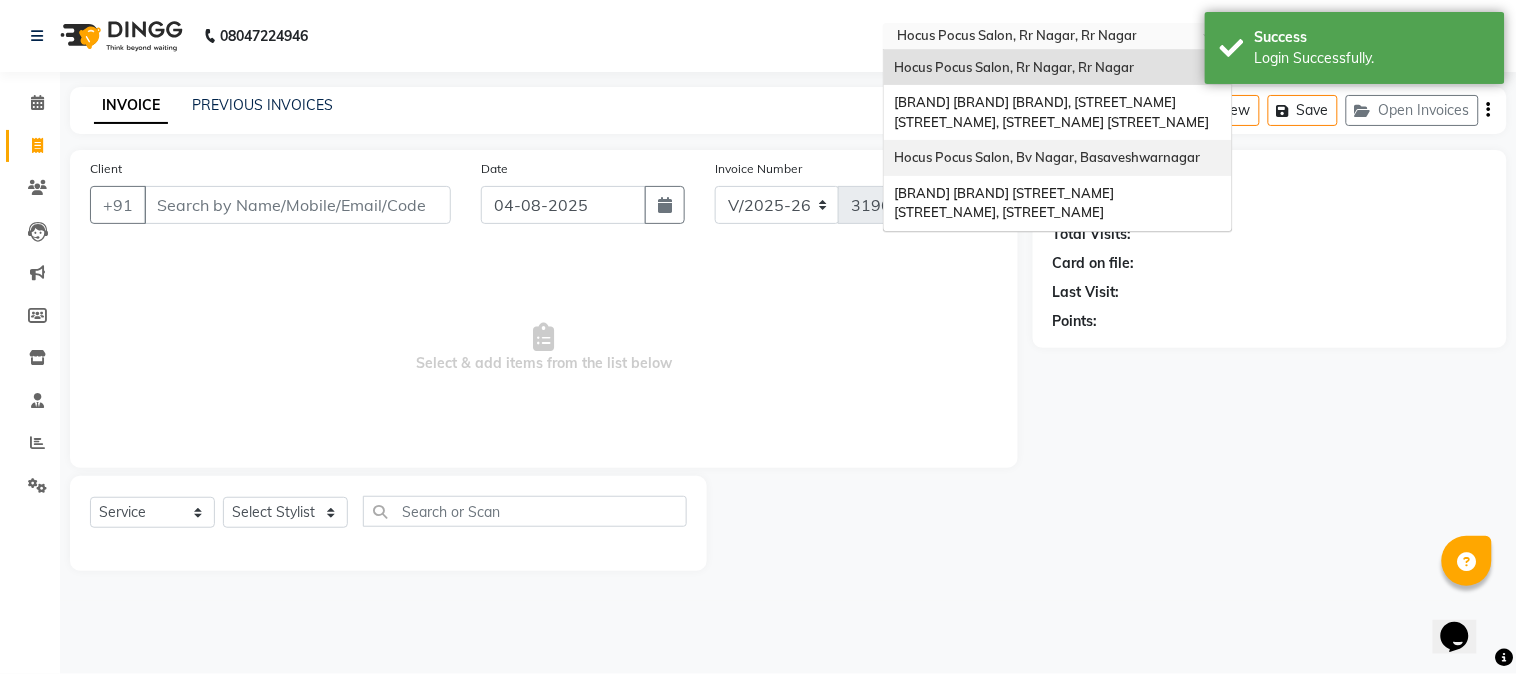 click on "Hocus Pocus Salon, Bv Nagar, Basaveshwarnagar" at bounding box center (1047, 157) 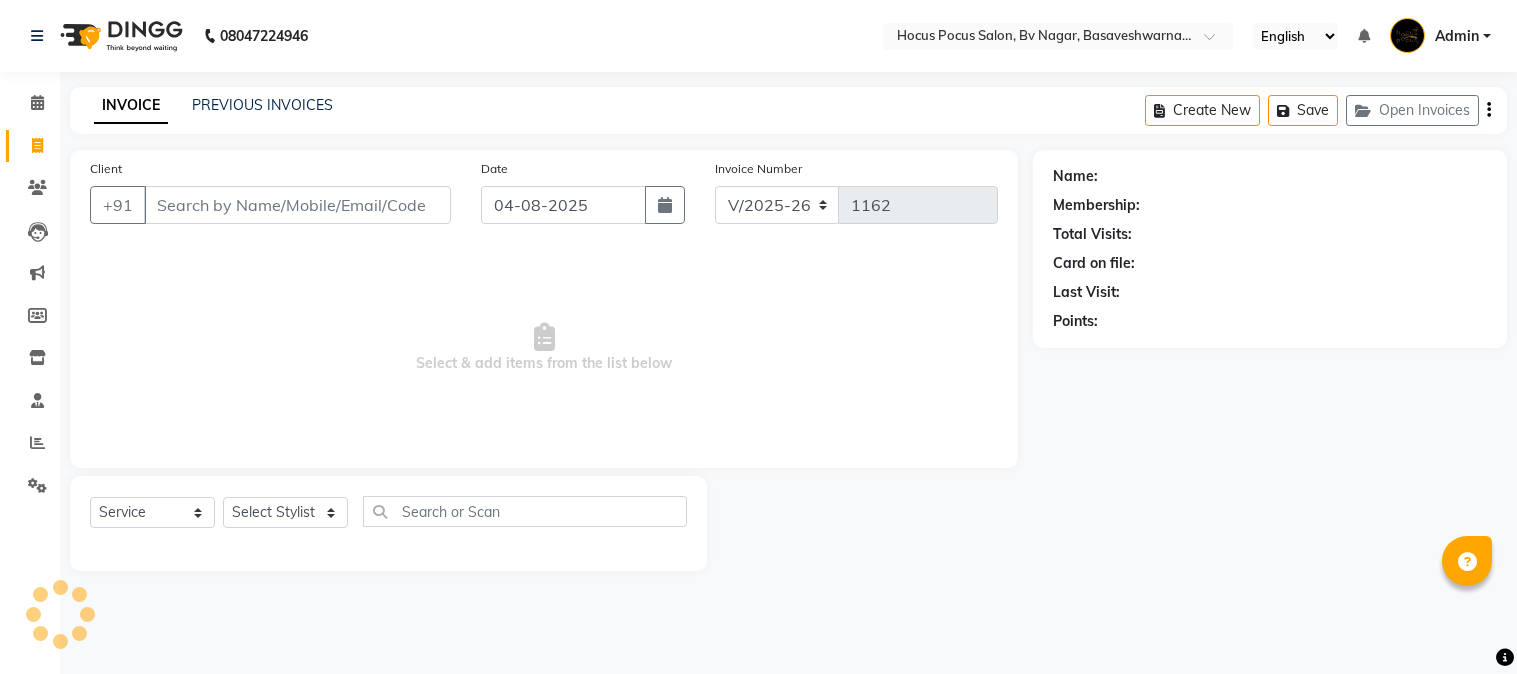 select on "6056" 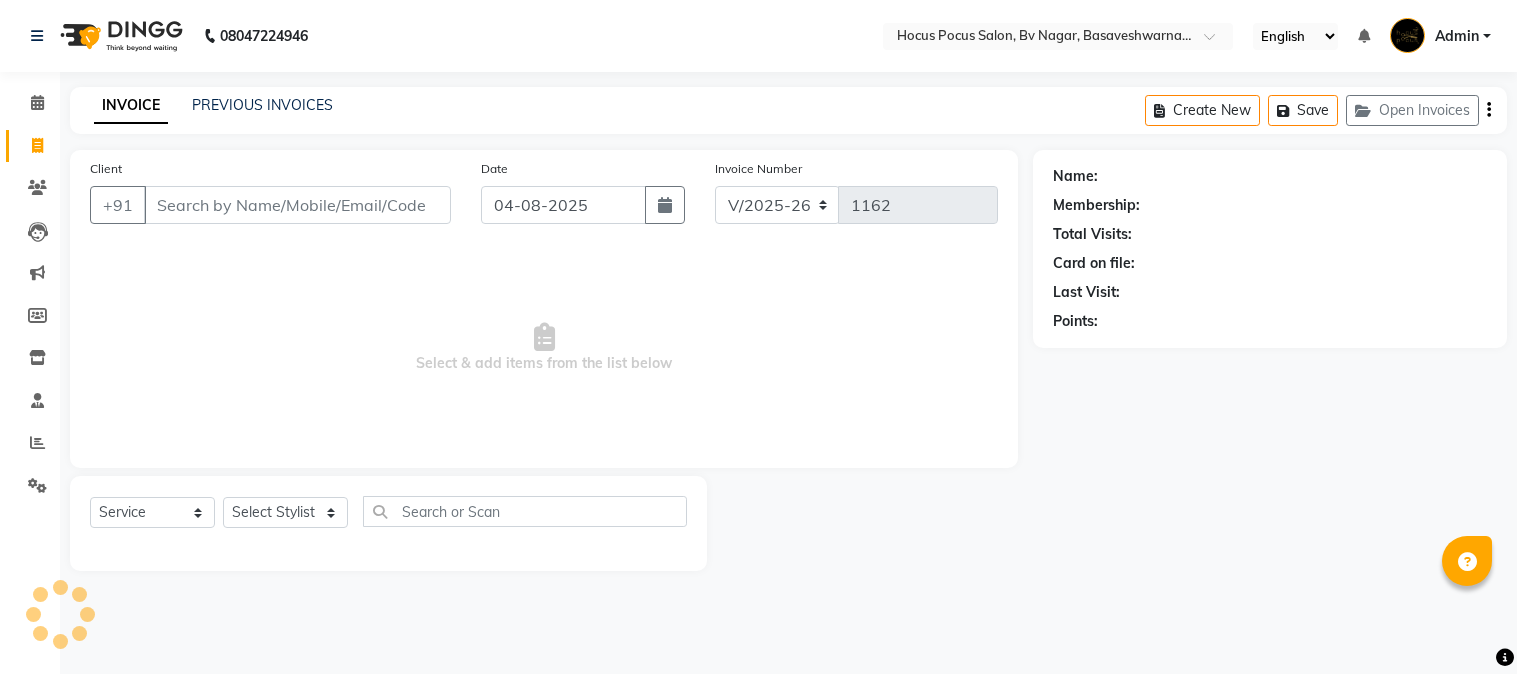 scroll, scrollTop: 0, scrollLeft: 0, axis: both 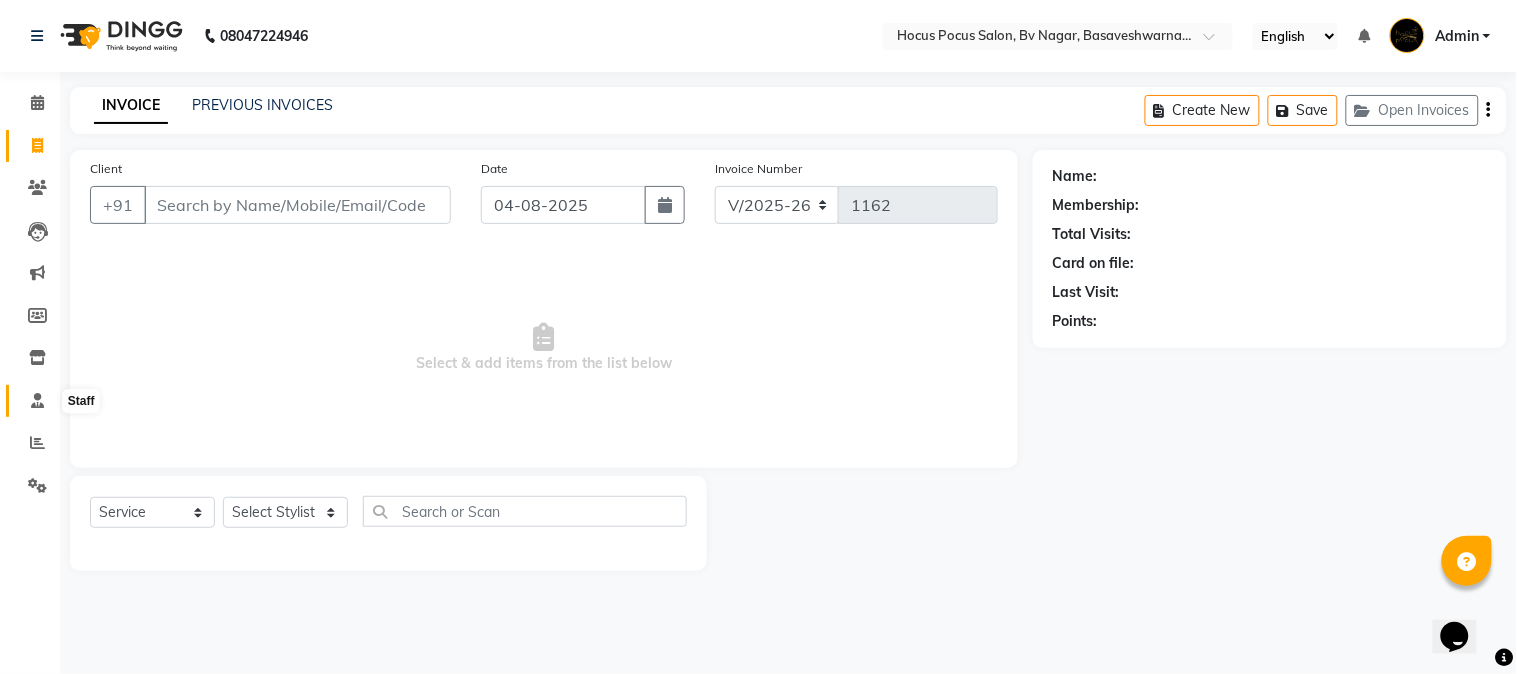 click 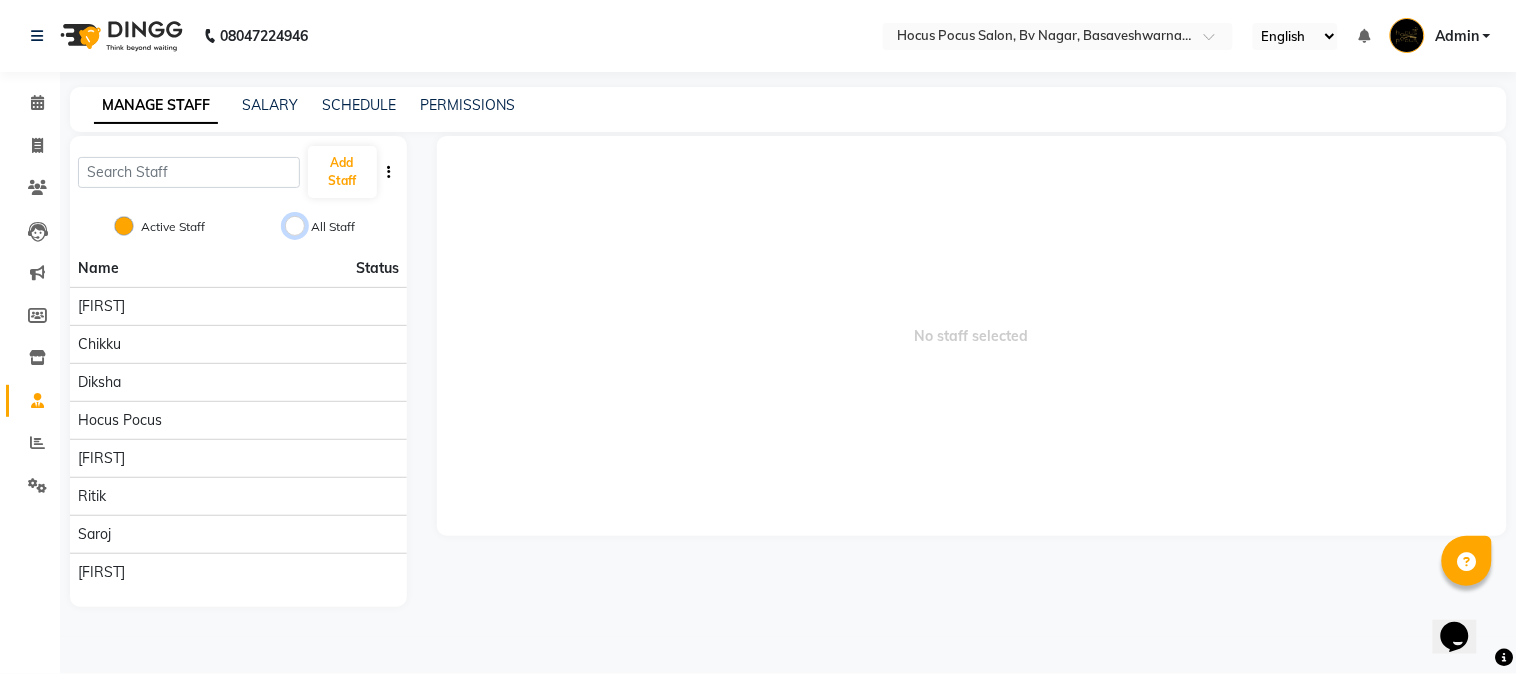 click on "All Staff" at bounding box center (295, 226) 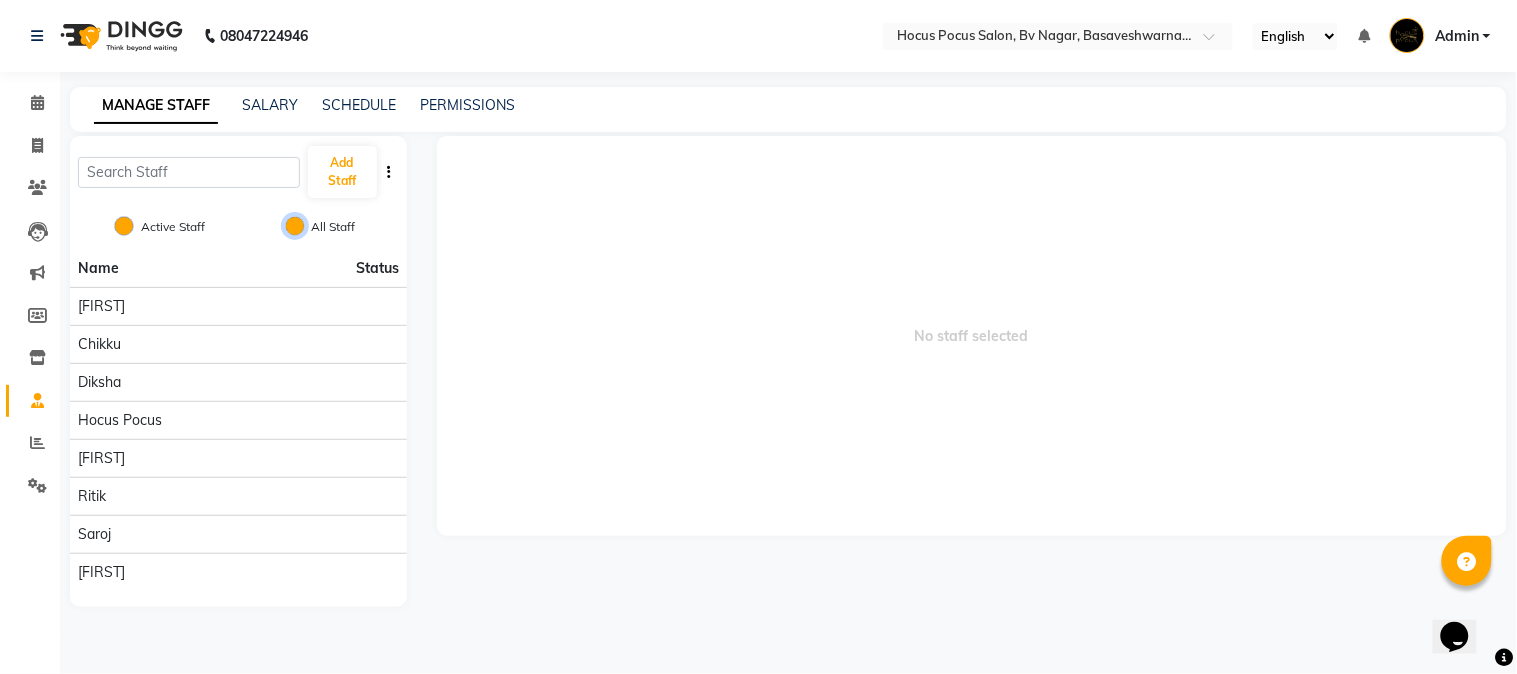 radio on "false" 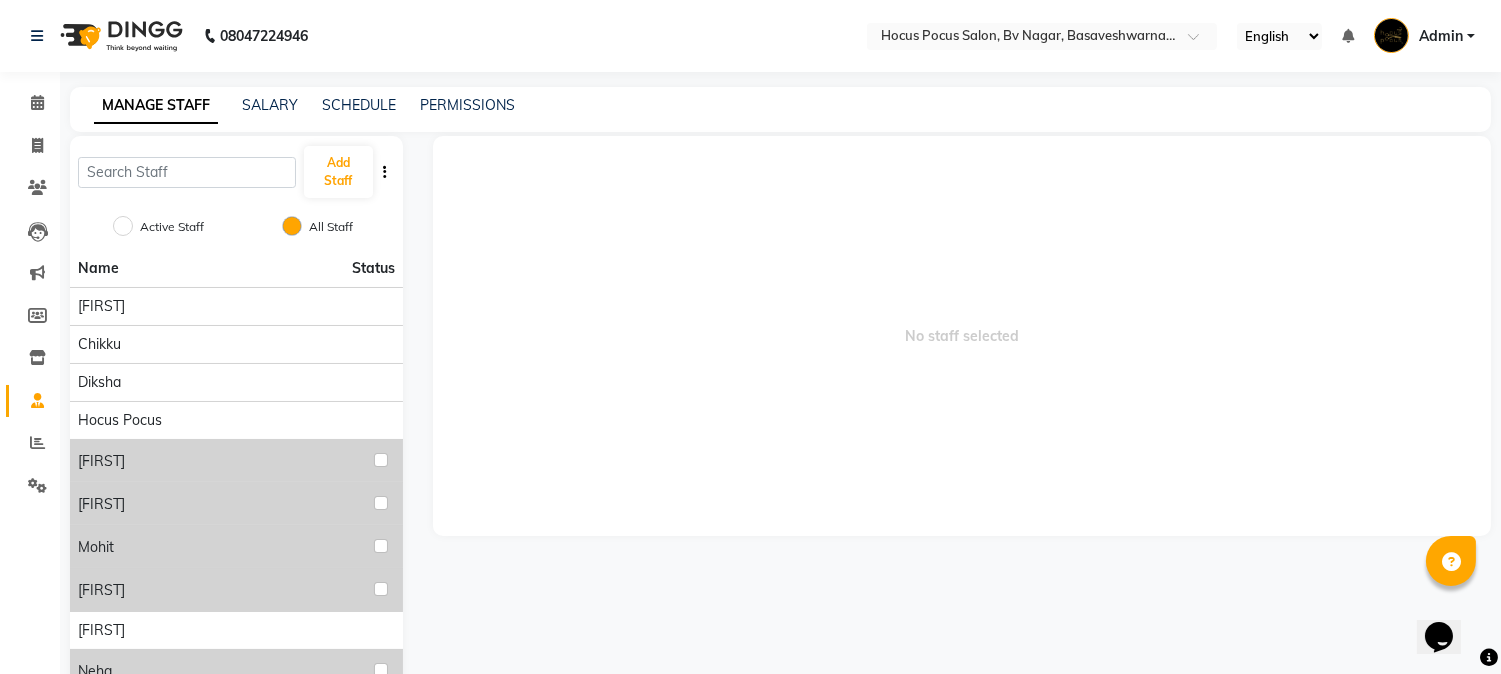 click on "Active Staff" 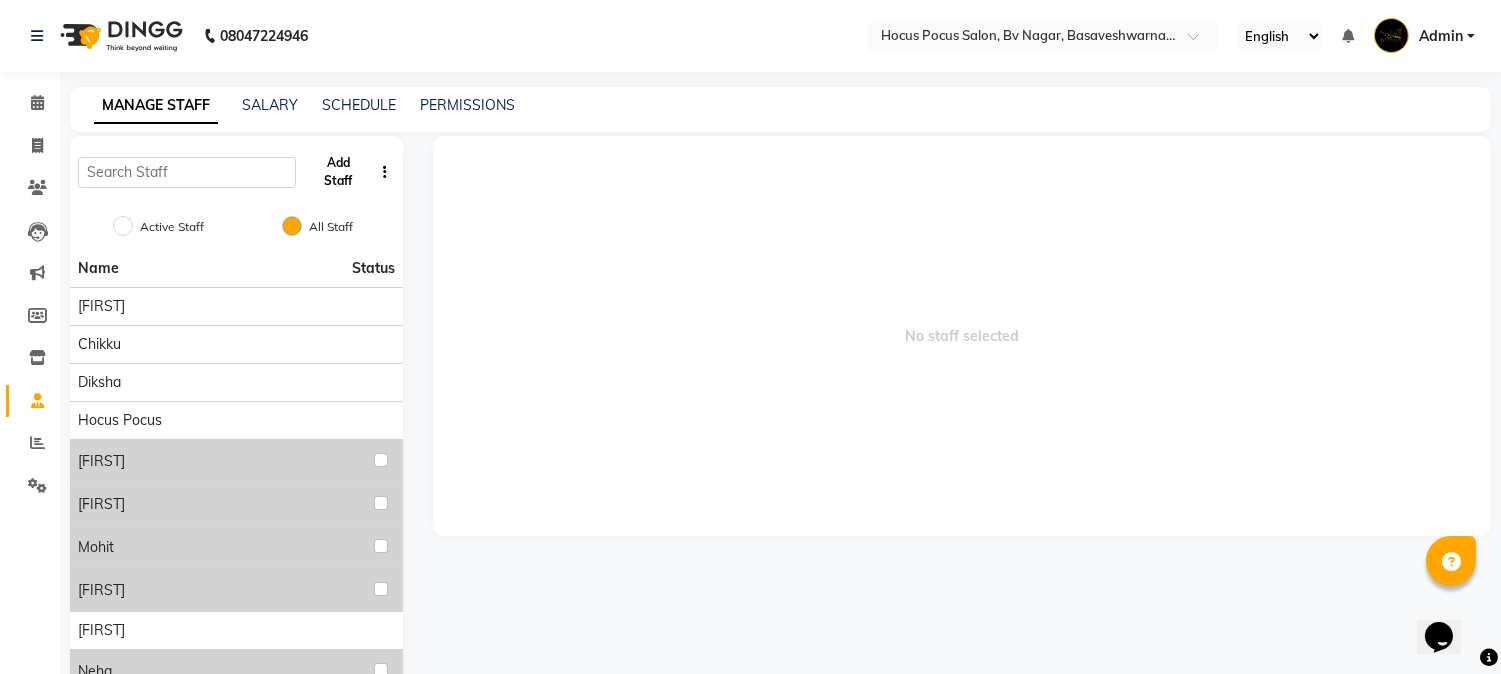 click on "Add Staff" 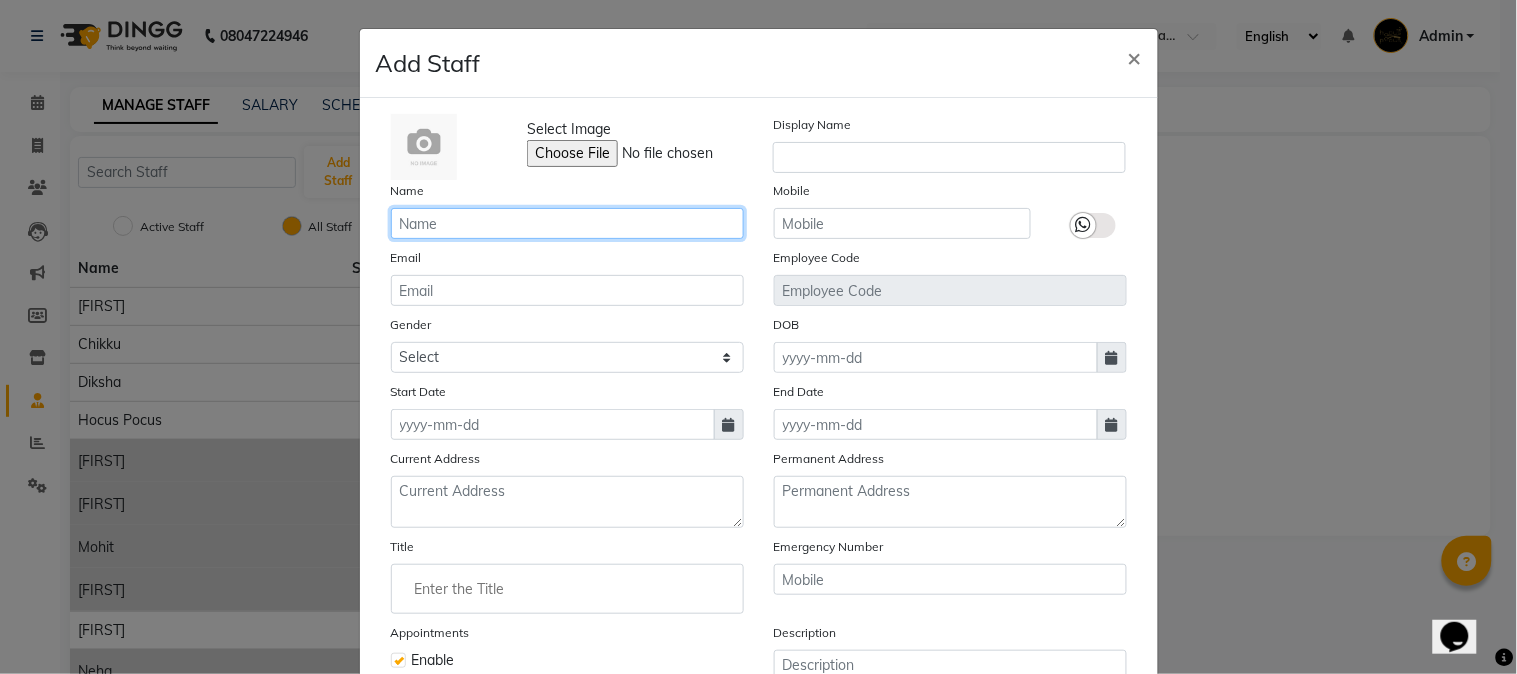 click 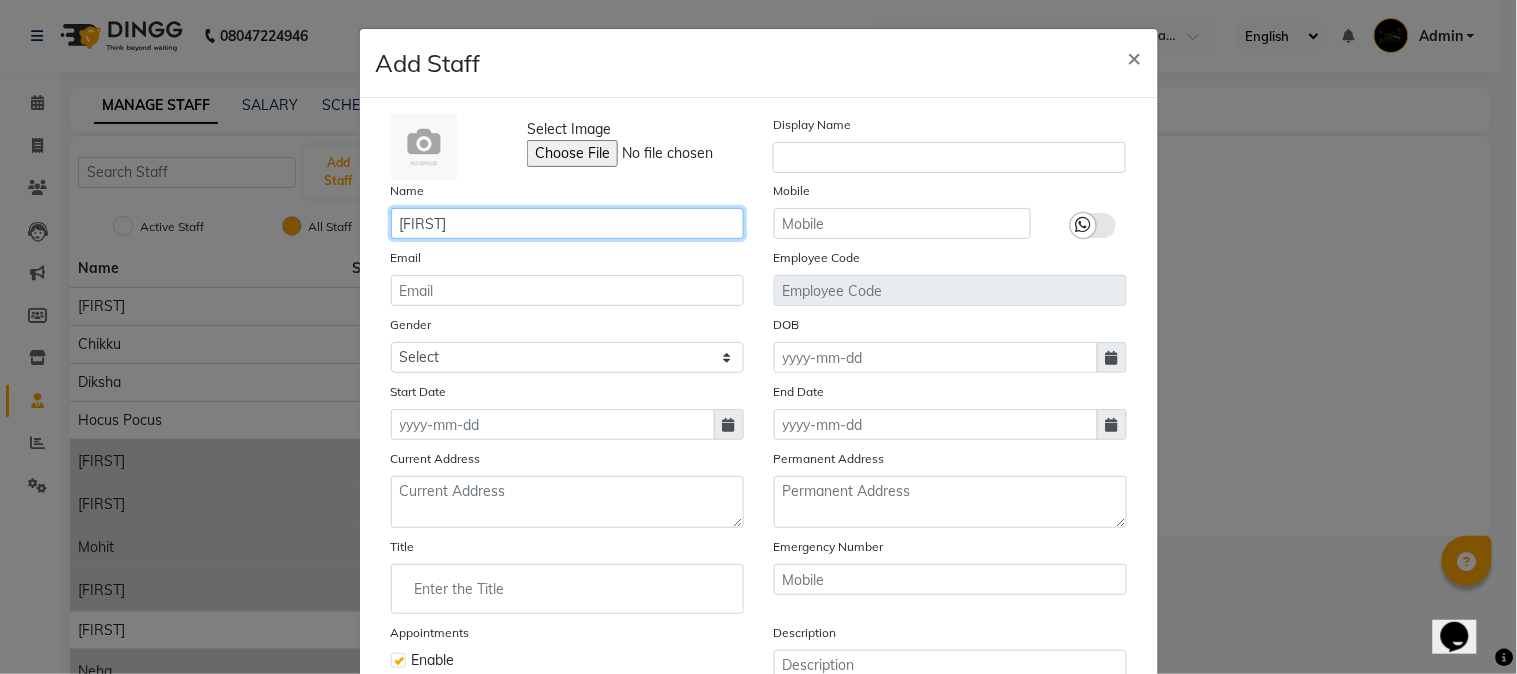 type on "[FIRST]" 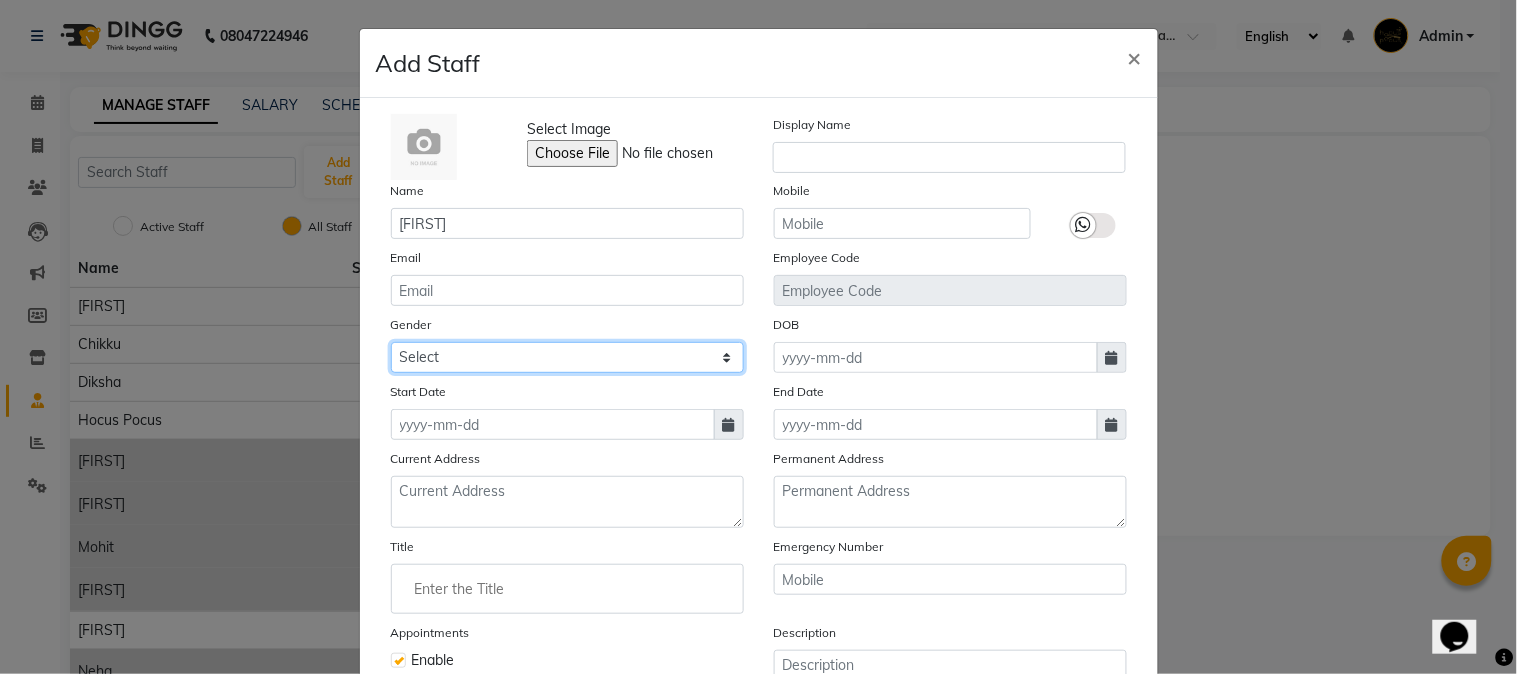 click on "Select Male Female Other Prefer Not To Say" 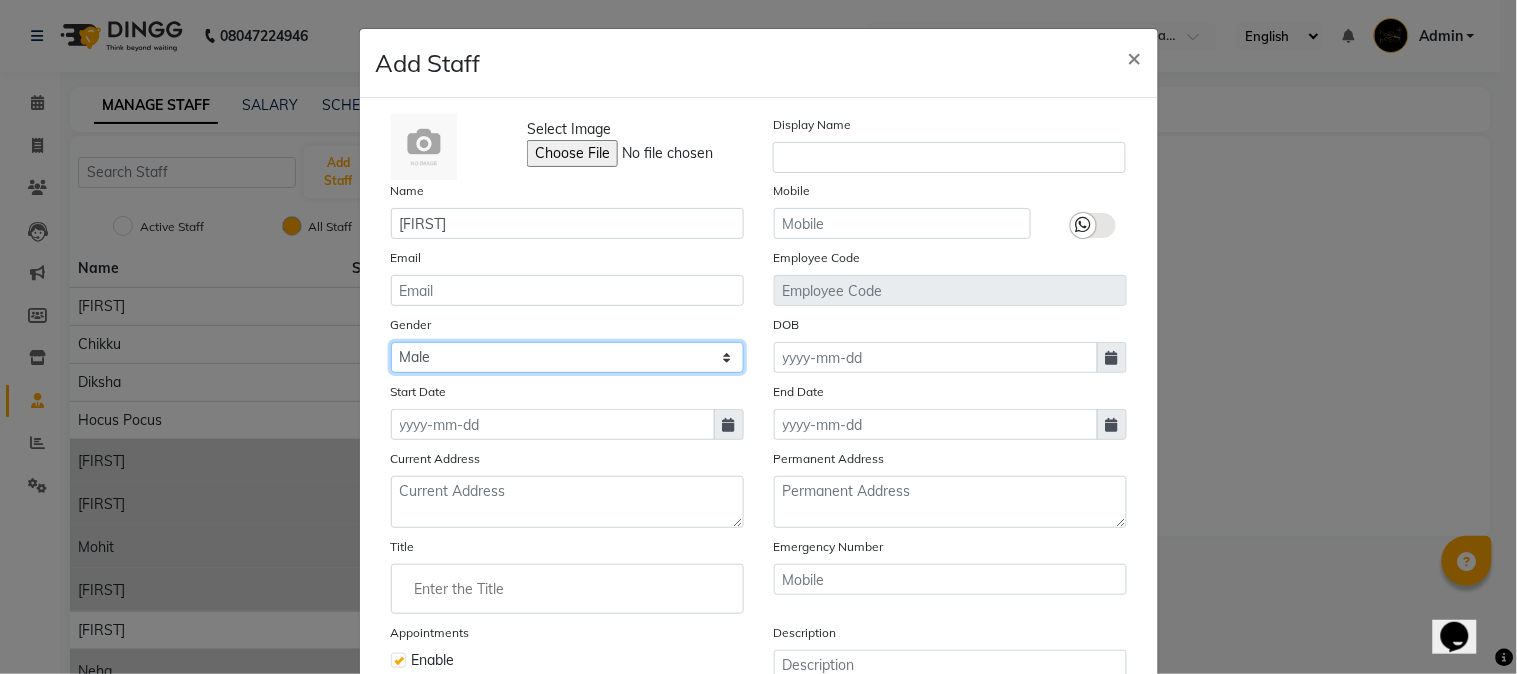 click on "Select Male Female Other Prefer Not To Say" 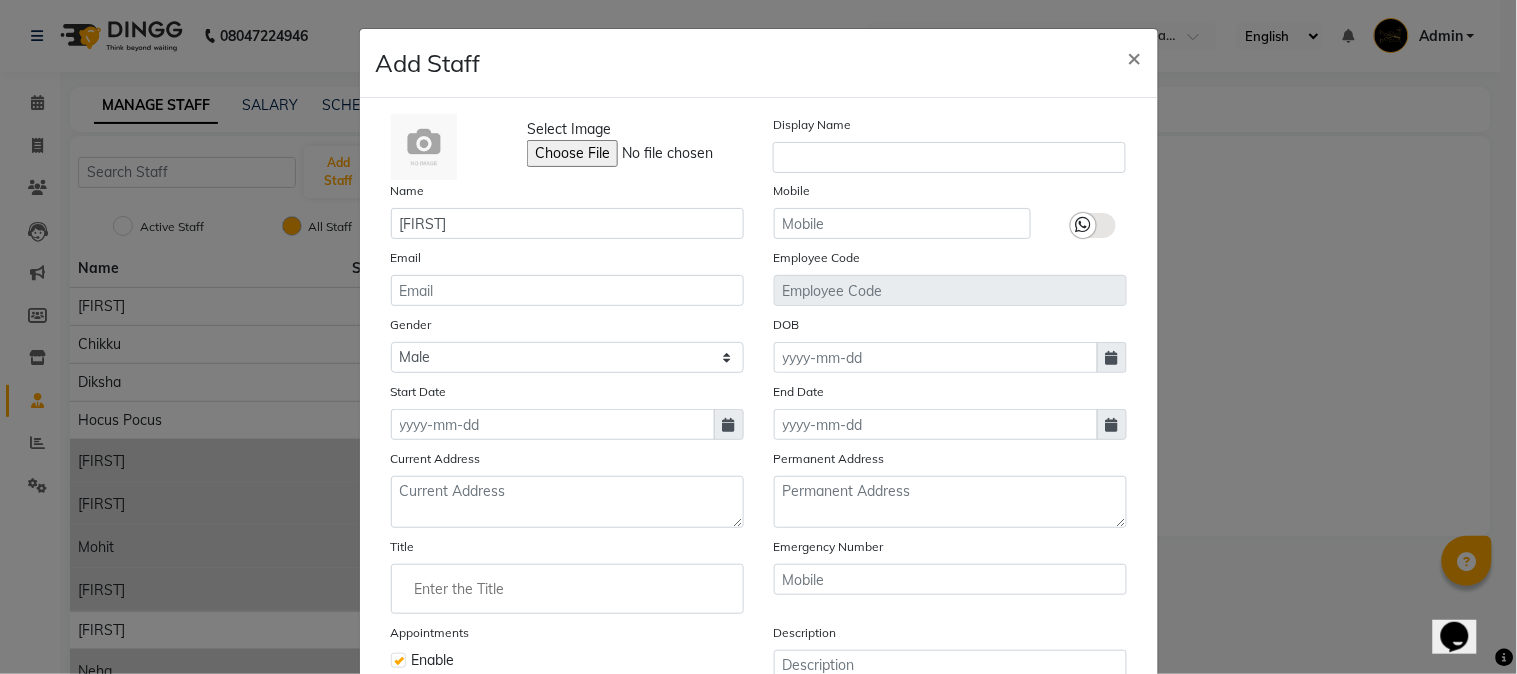 click on "Gender Select Male Female Other Prefer Not To Say" 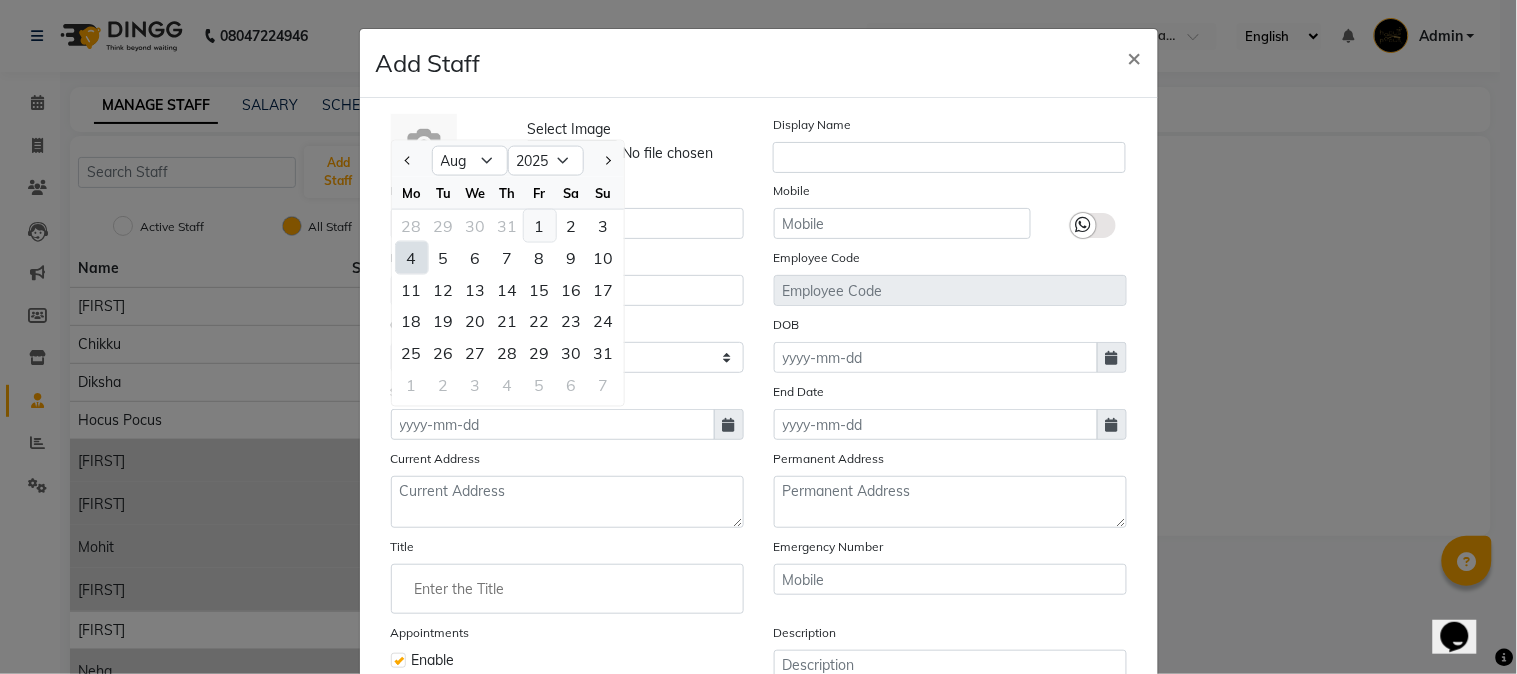 click on "1" 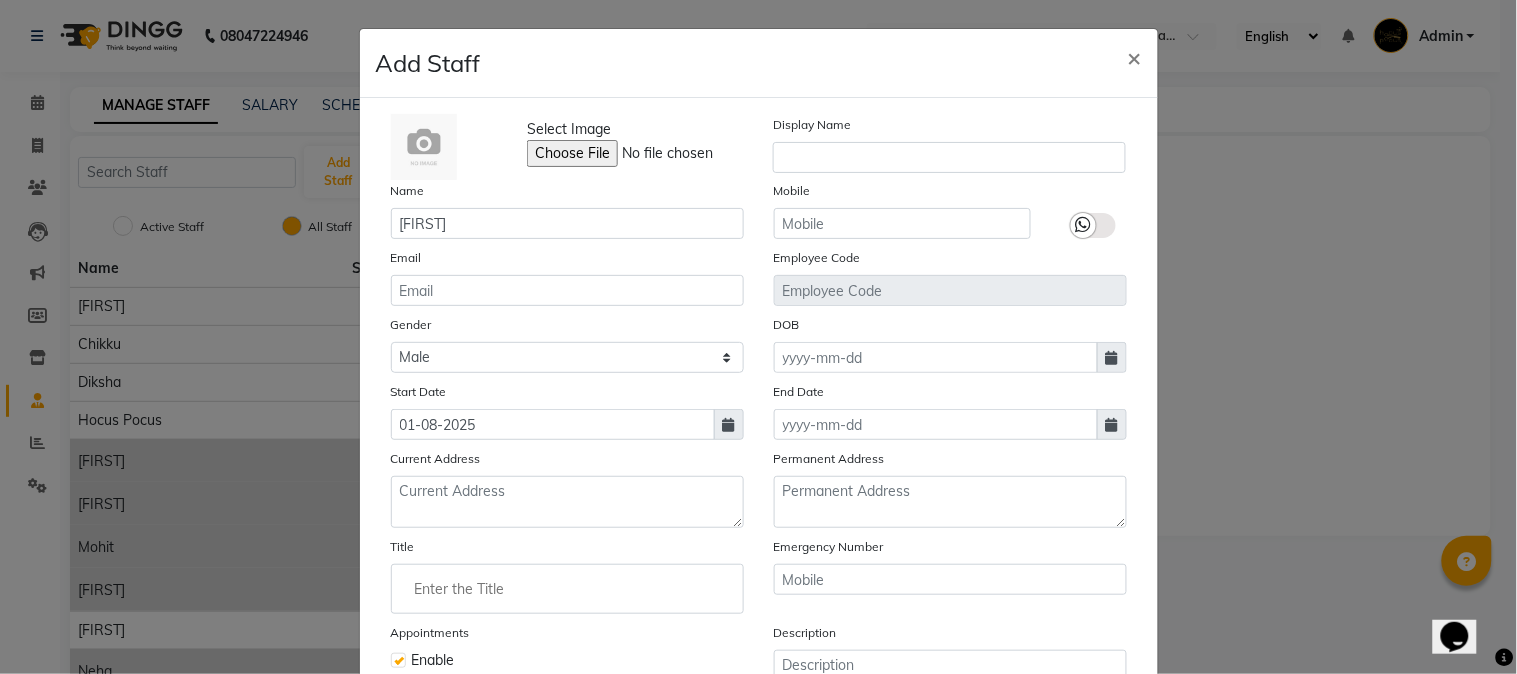 click on "End Date" 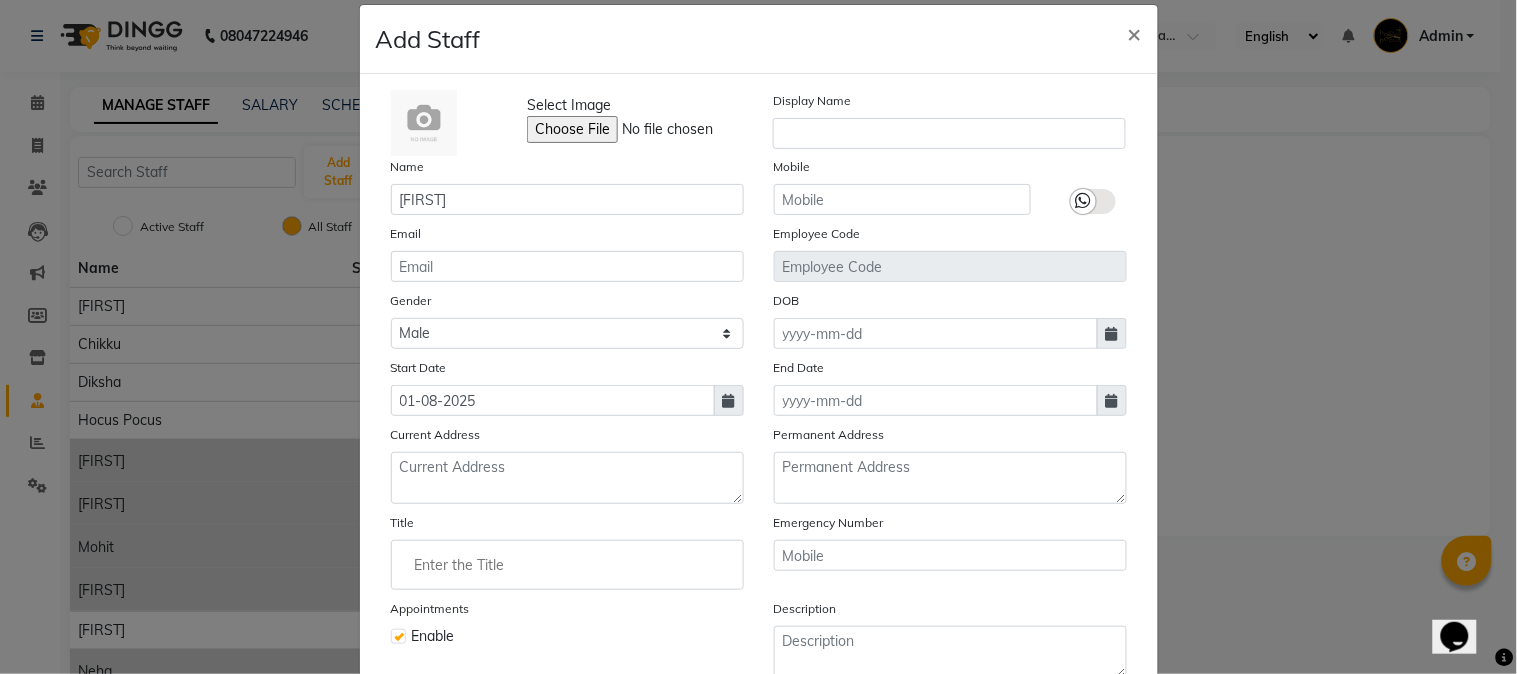 scroll, scrollTop: 0, scrollLeft: 0, axis: both 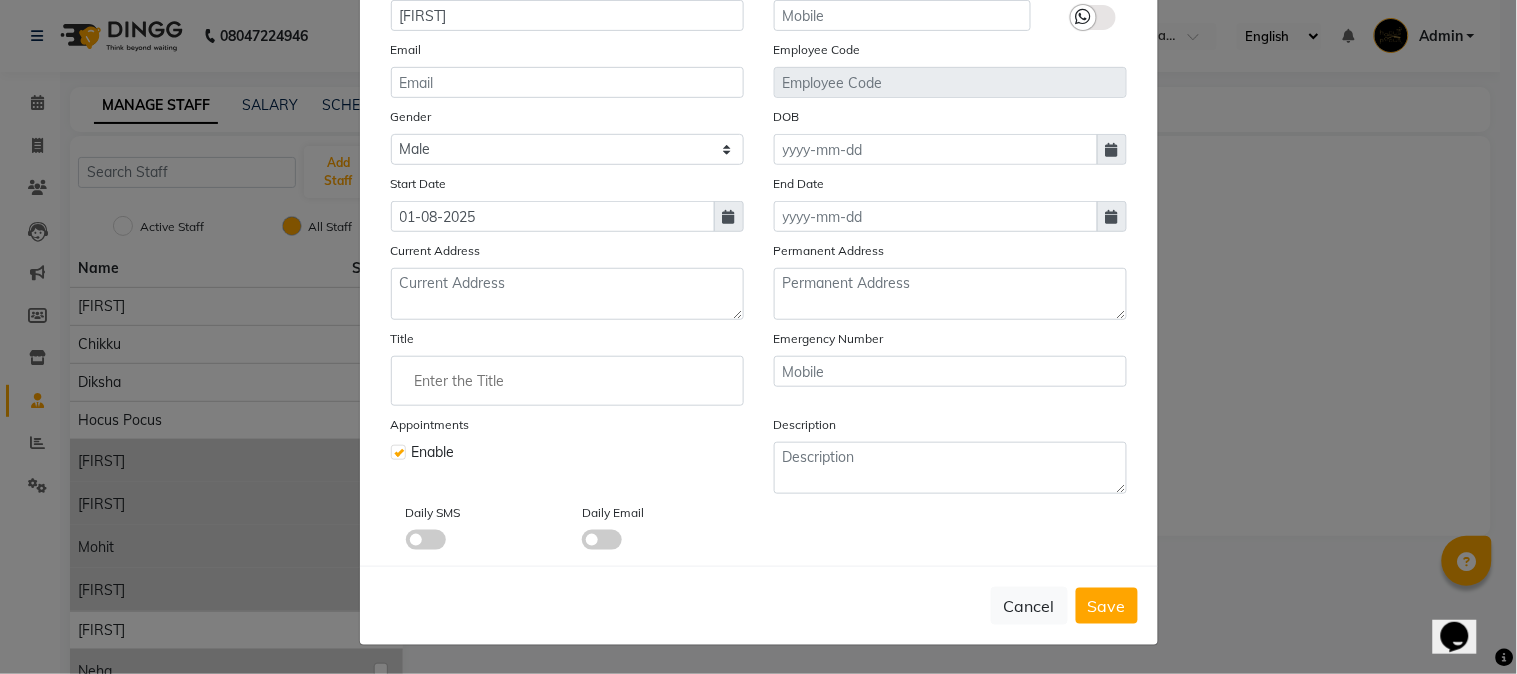 drag, startPoint x: 1505, startPoint y: 481, endPoint x: 1, endPoint y: 37, distance: 1568.1683 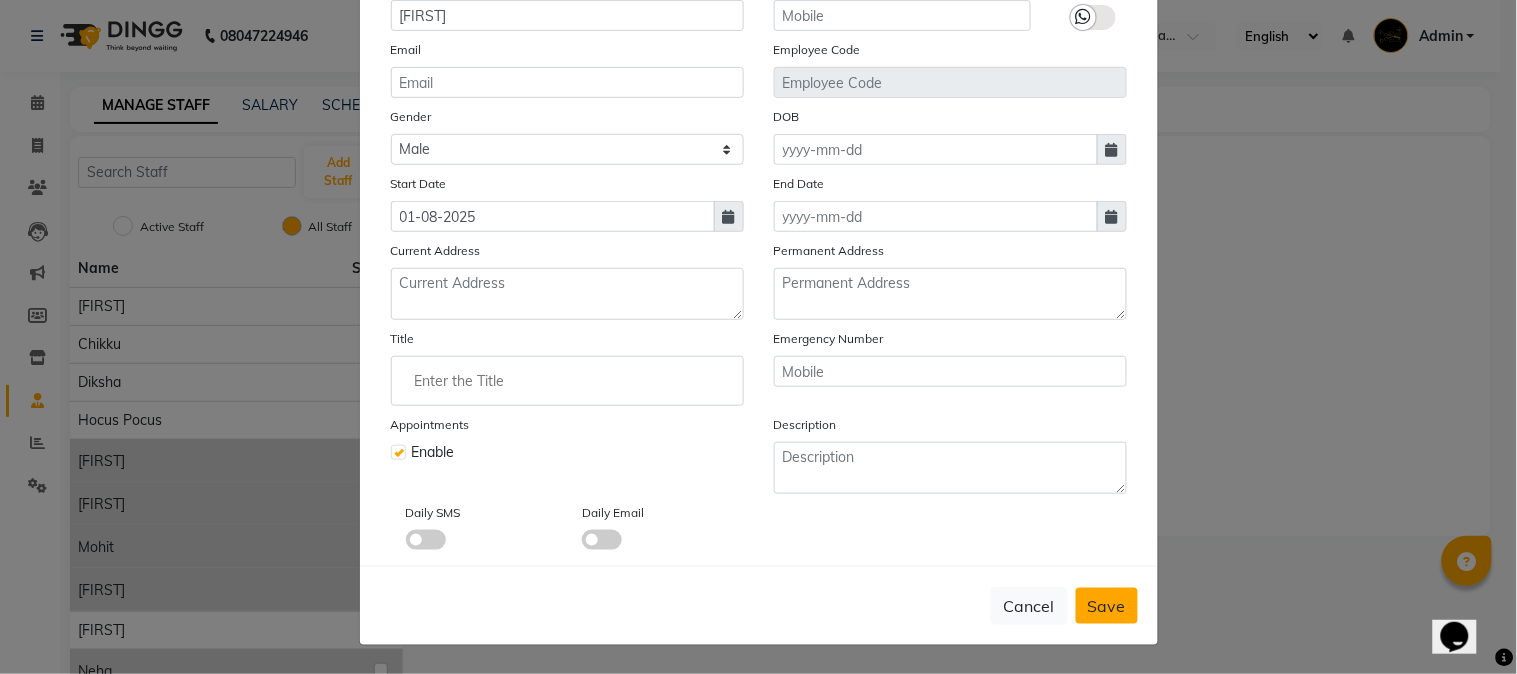 click on "Save" at bounding box center (1107, 606) 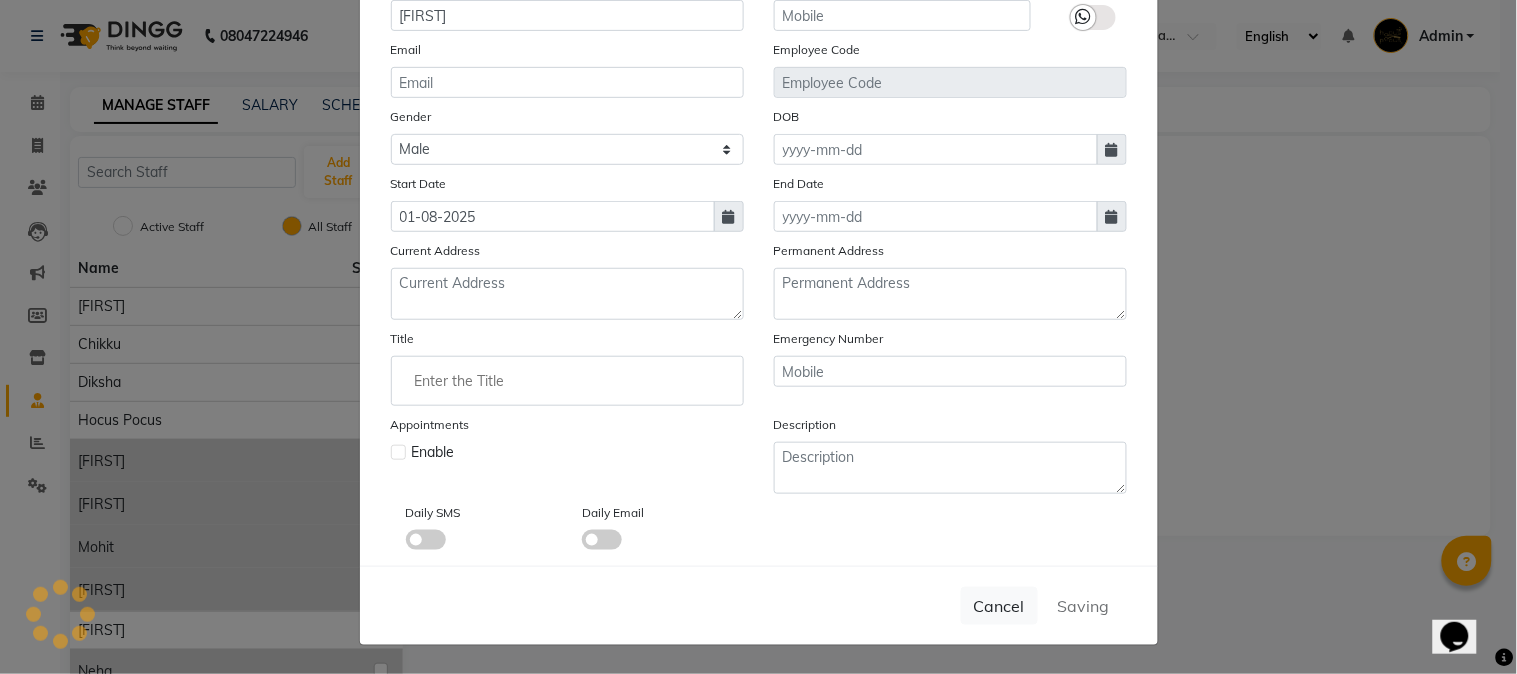 type 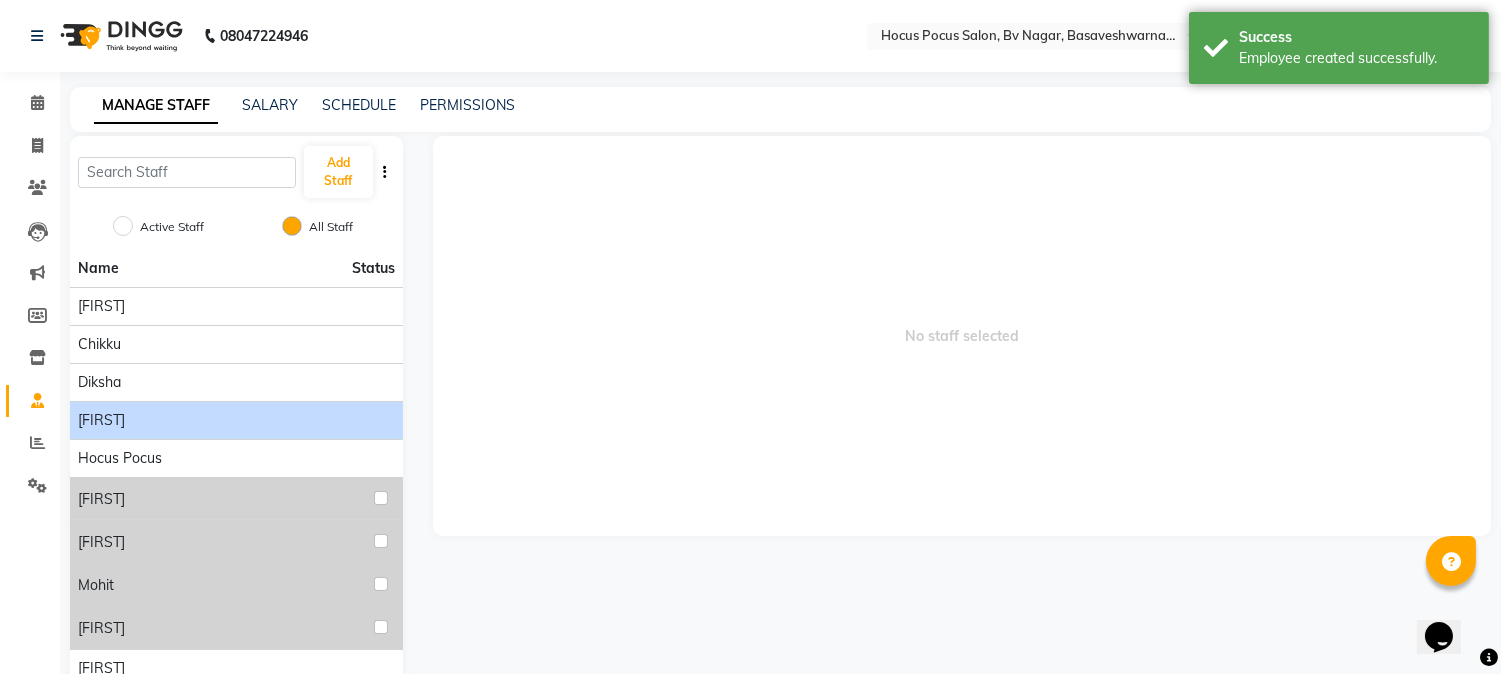 click on "[FIRST]" 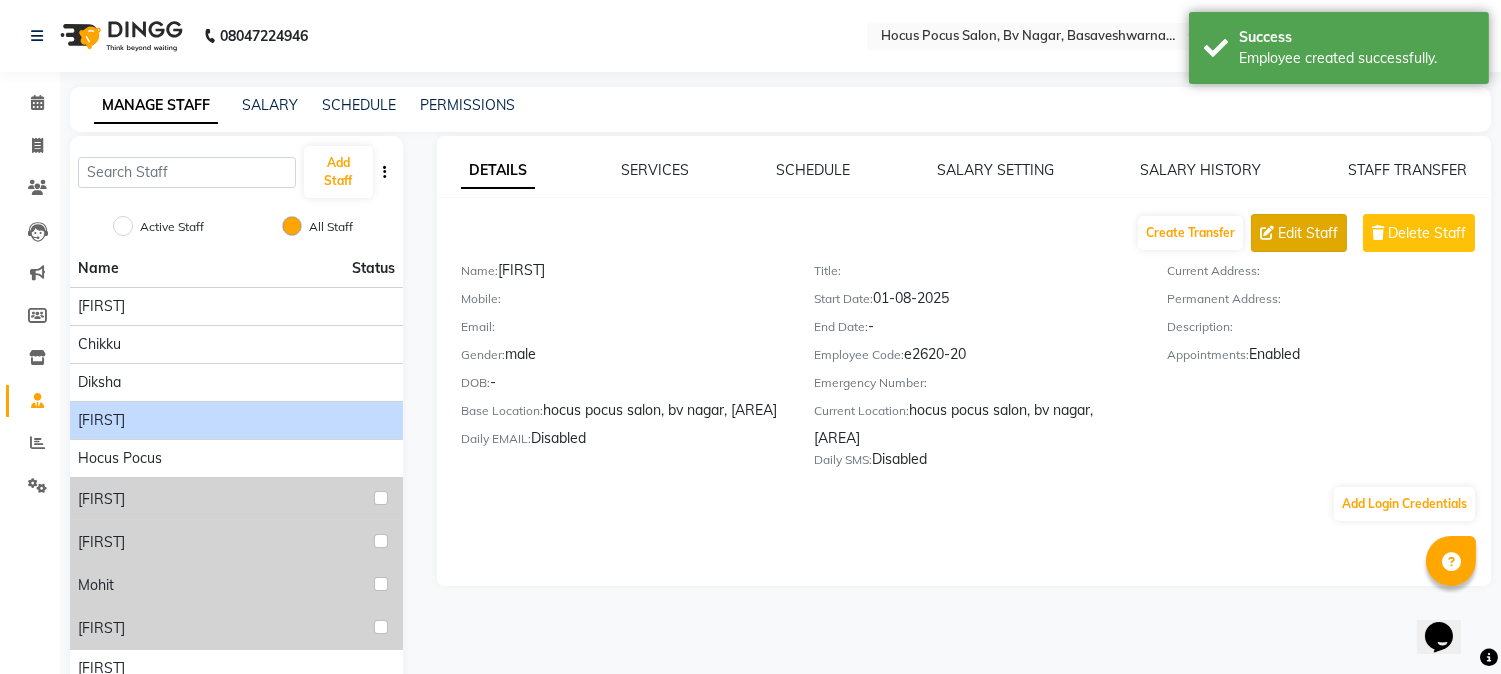 click on "Edit Staff" 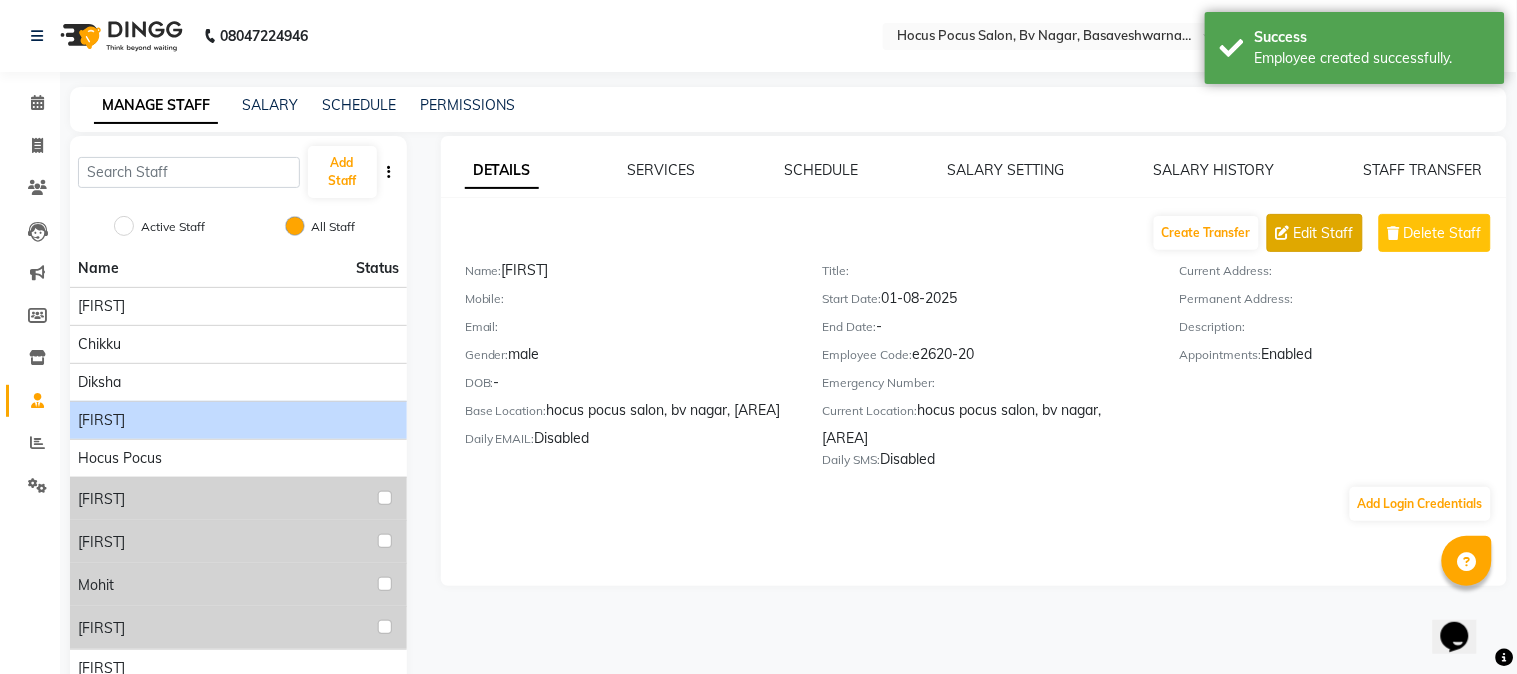 select on "male" 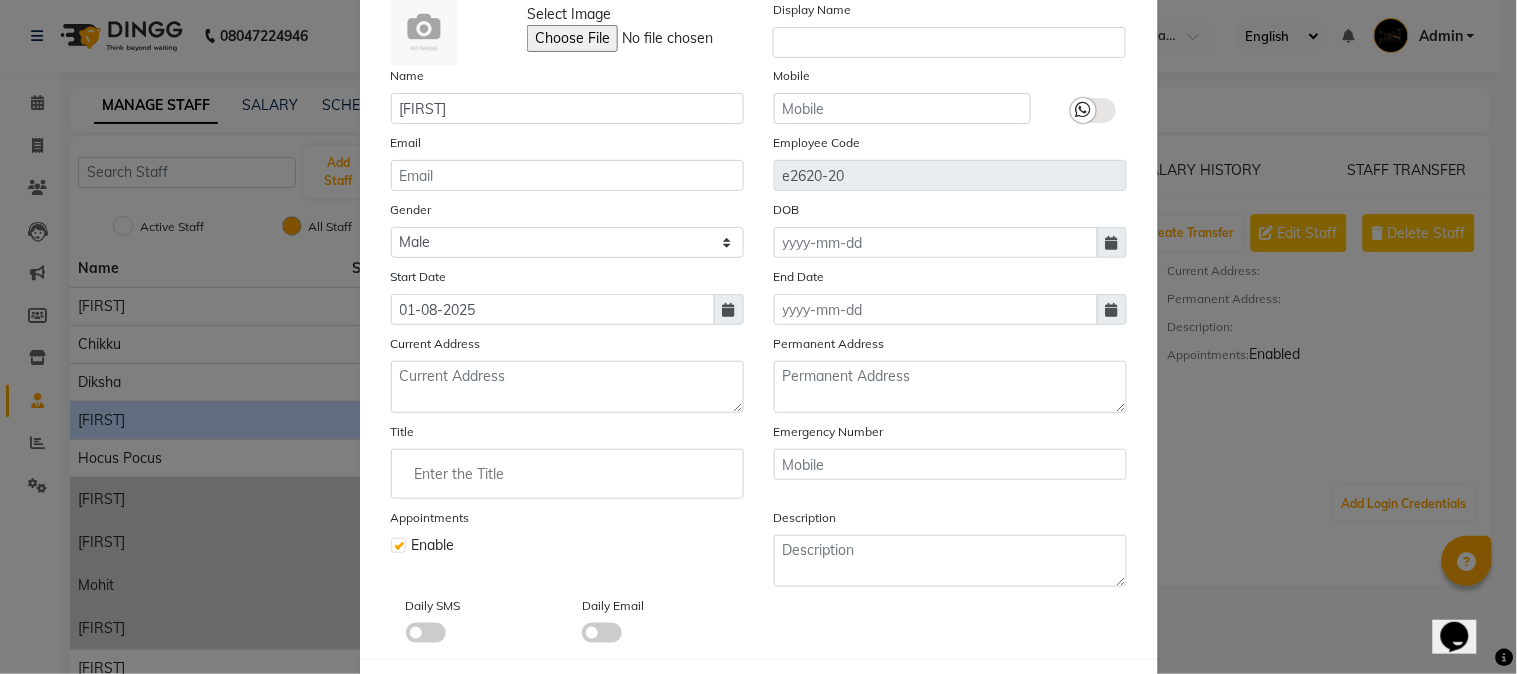 scroll, scrollTop: 0, scrollLeft: 0, axis: both 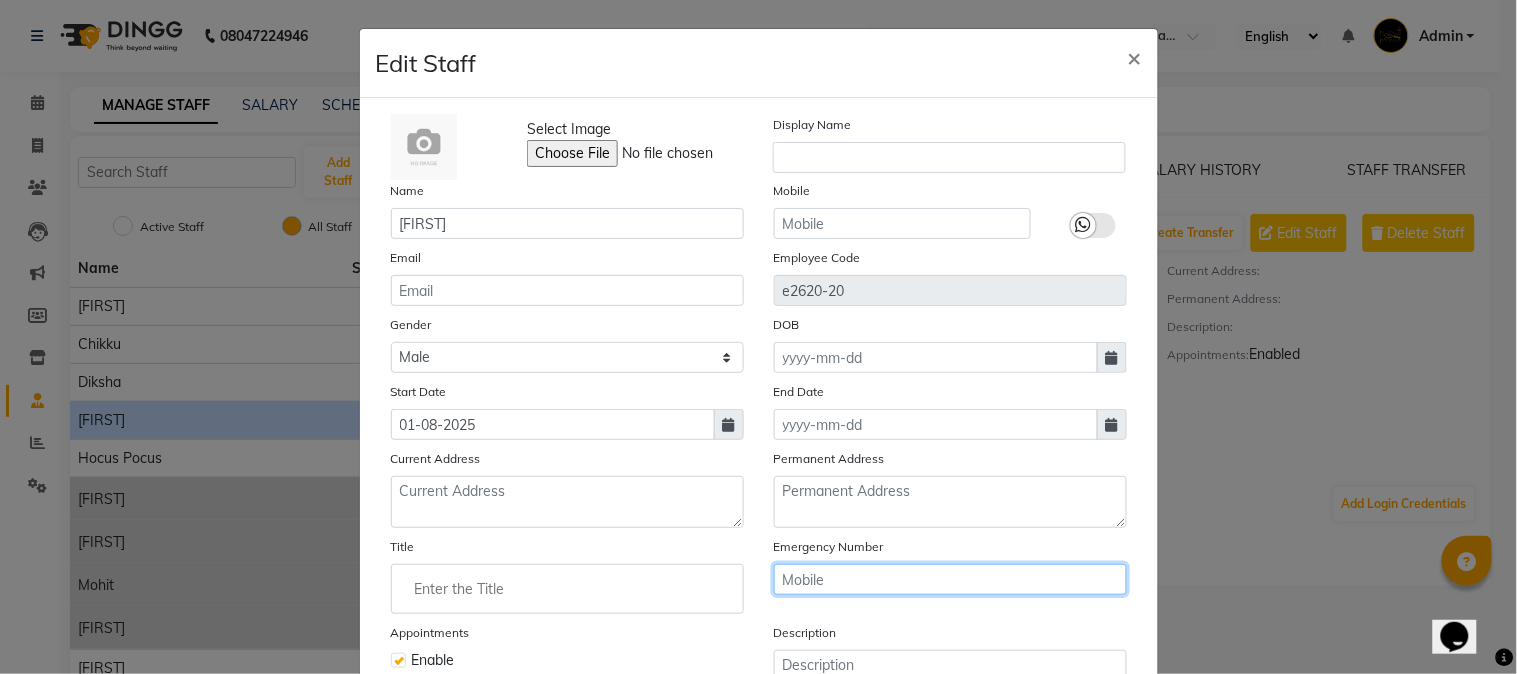 click 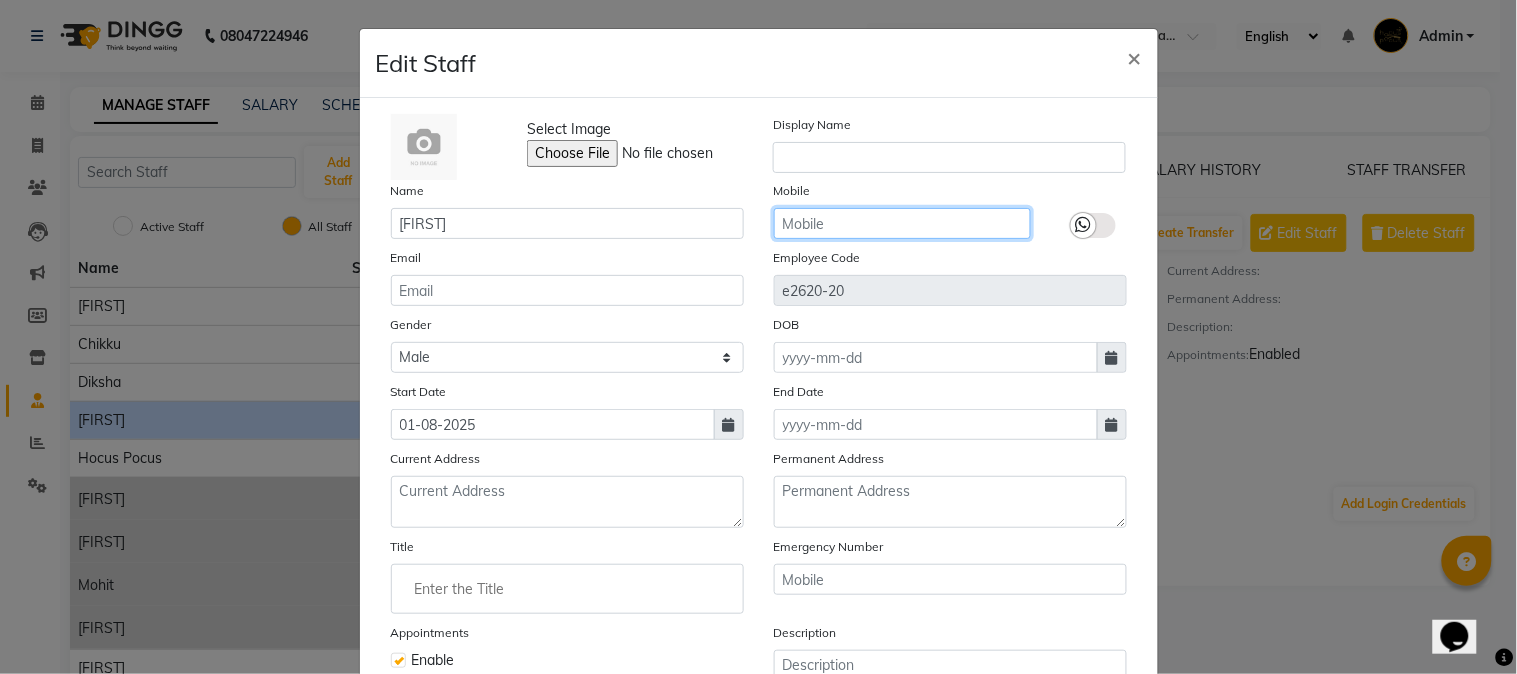 click 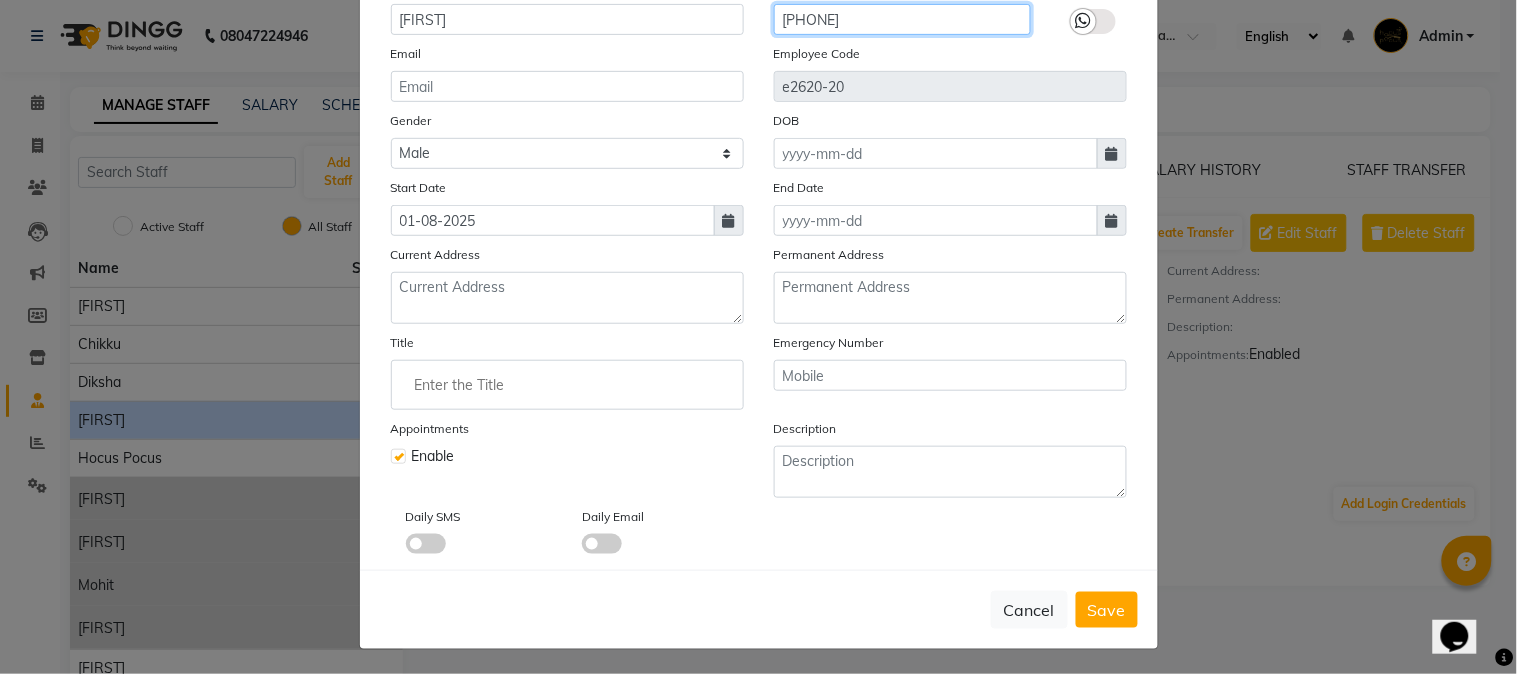 scroll, scrollTop: 210, scrollLeft: 0, axis: vertical 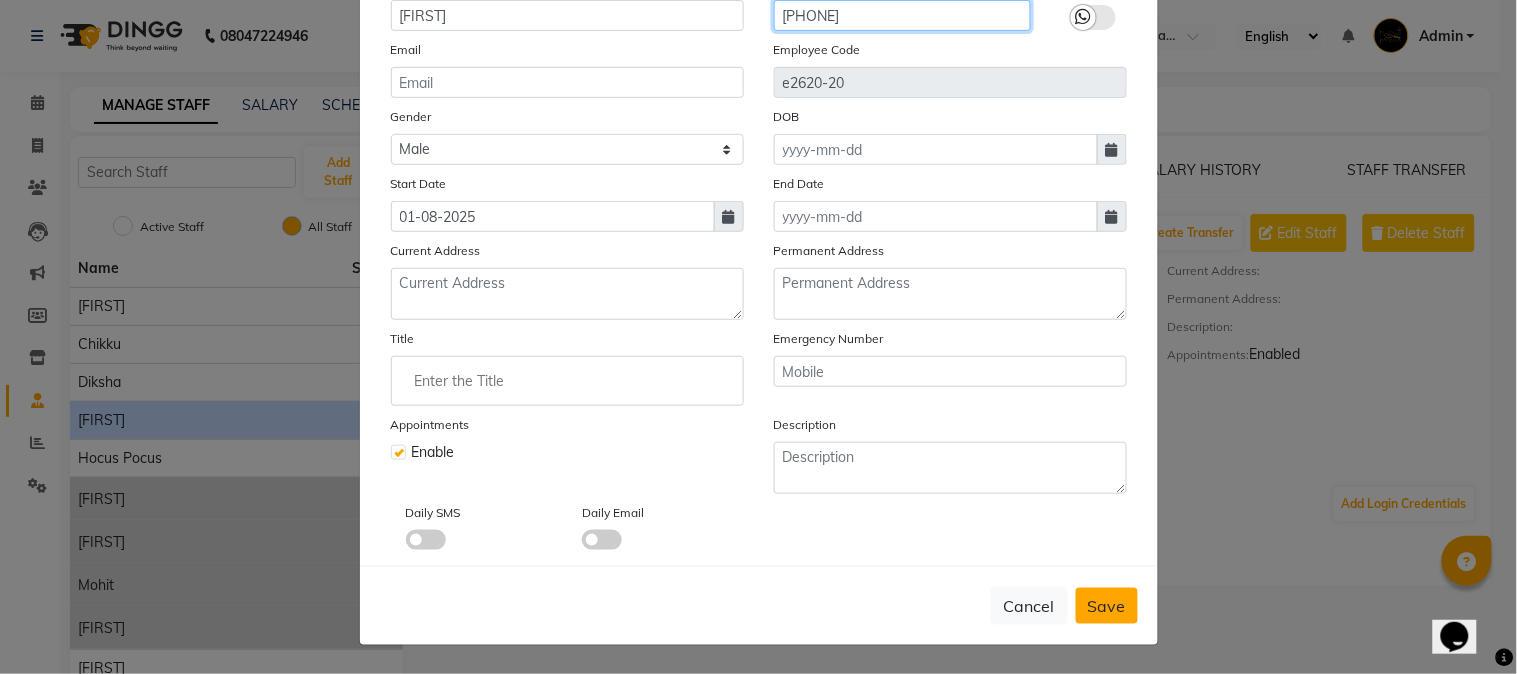 type on "[PHONE]" 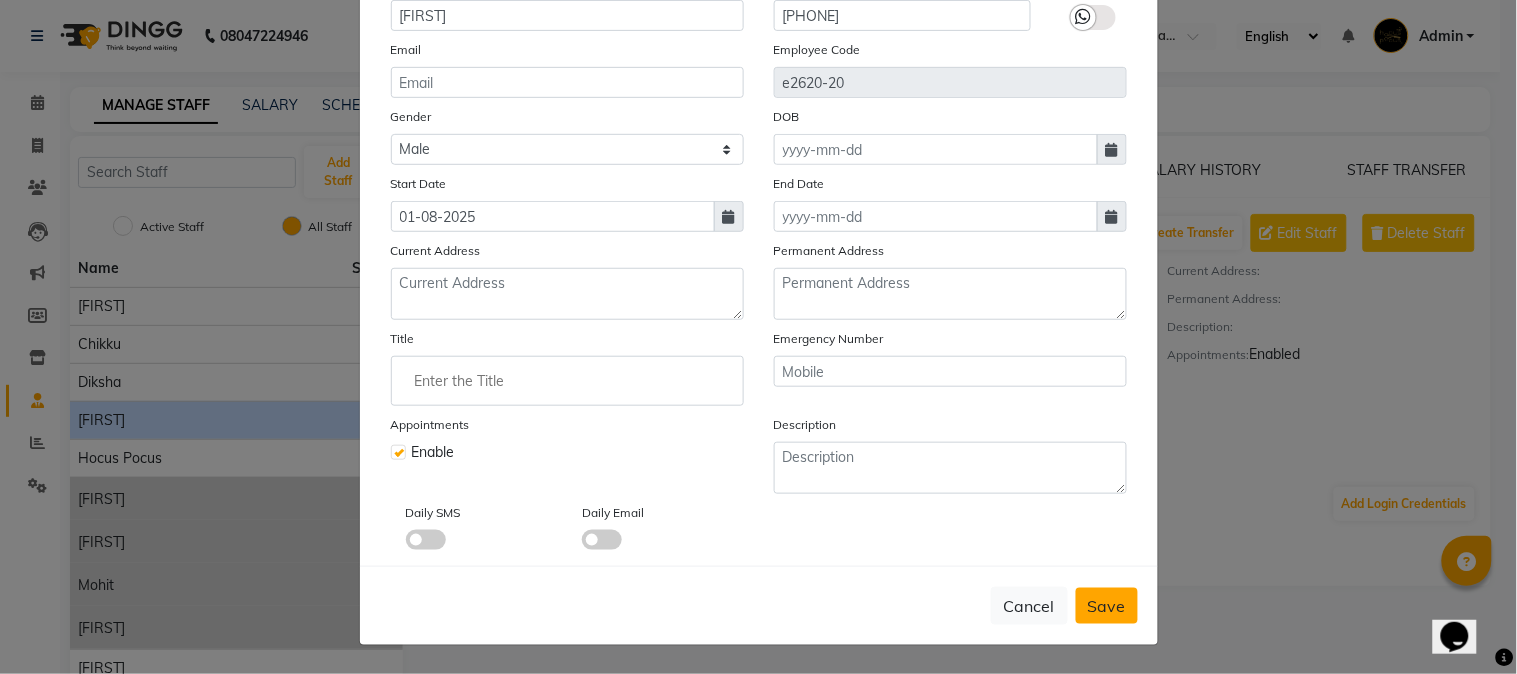 click on "Save" at bounding box center [1107, 606] 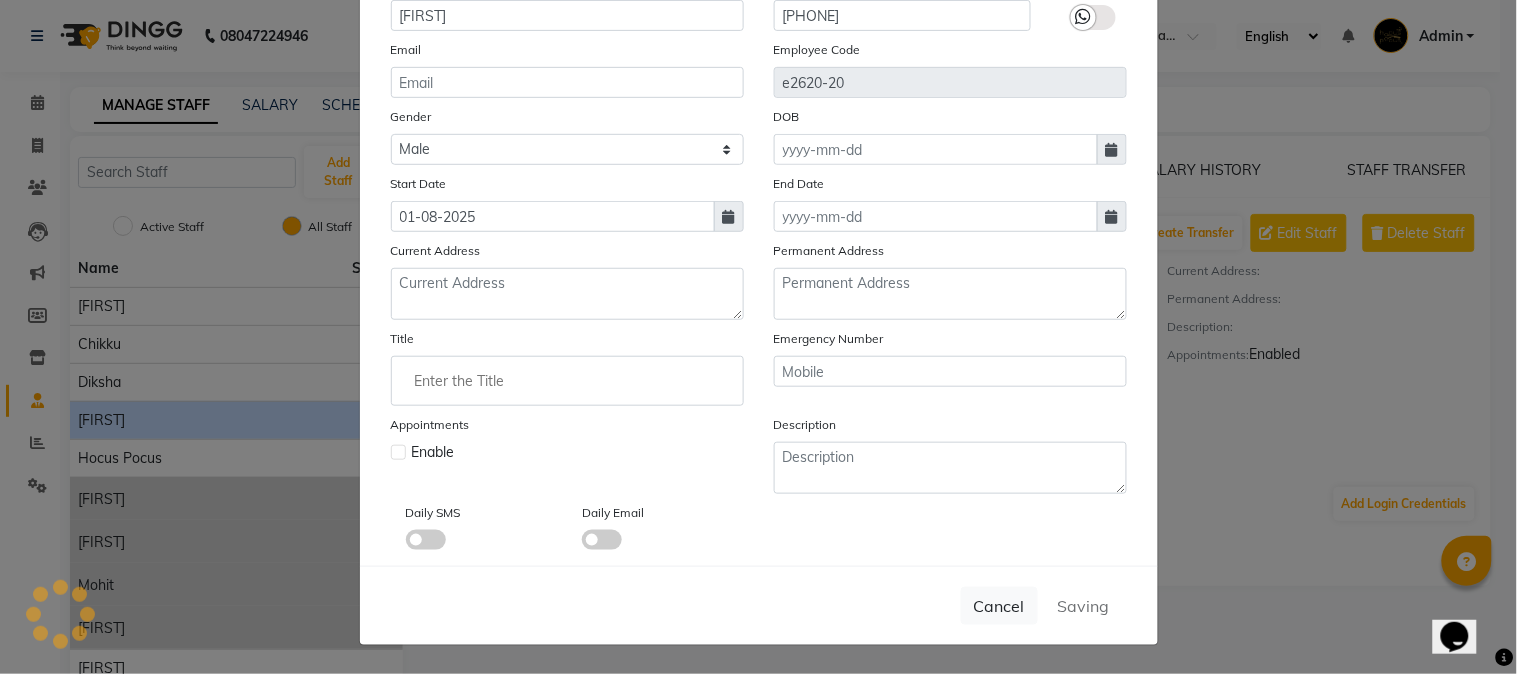 type 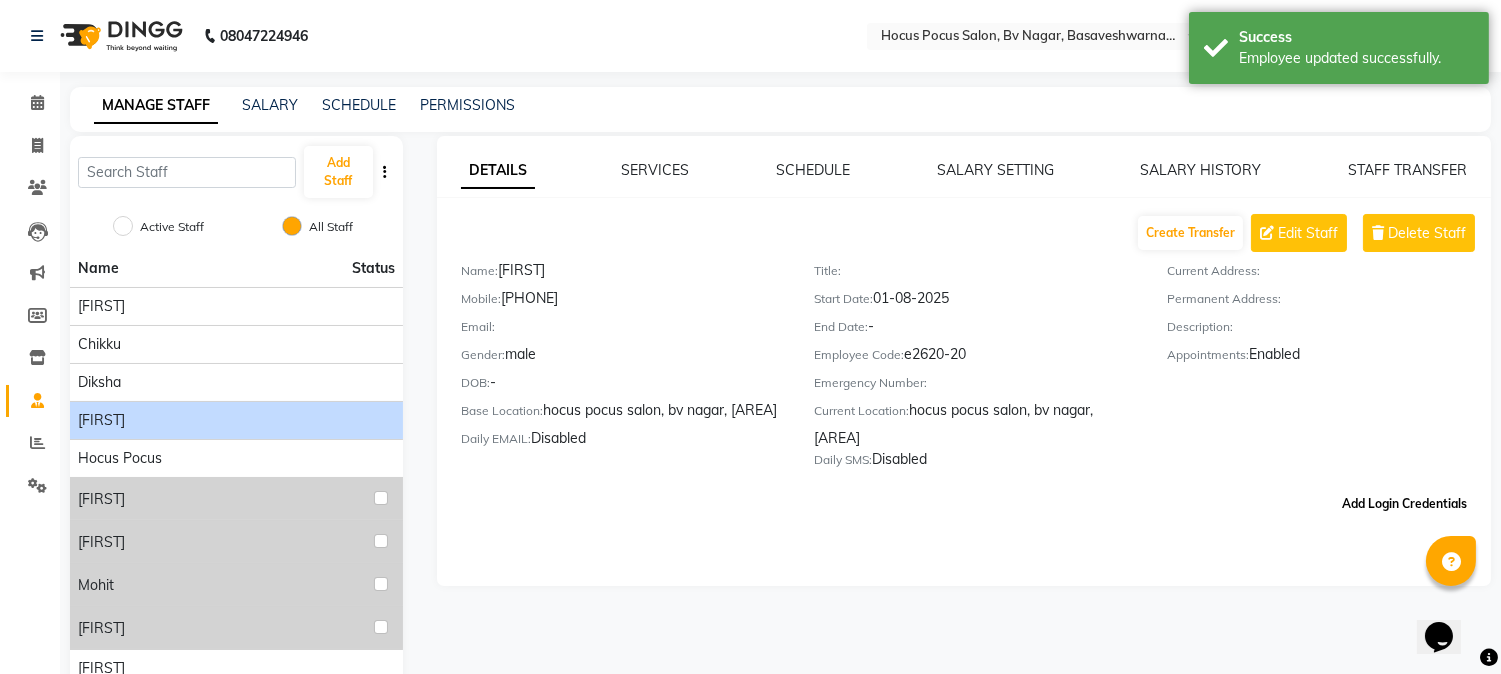 click on "Add Login Credentials" 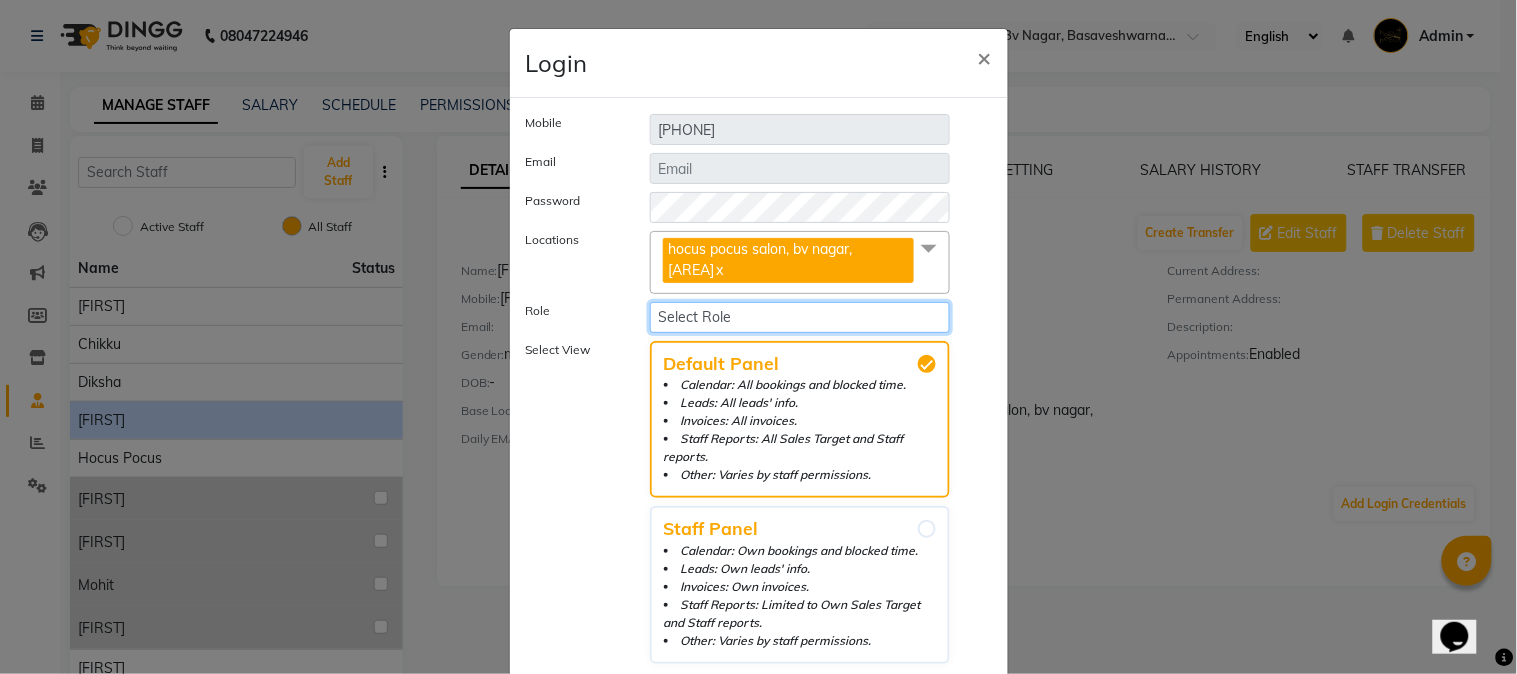 click on "Select Role Manager Admin1" 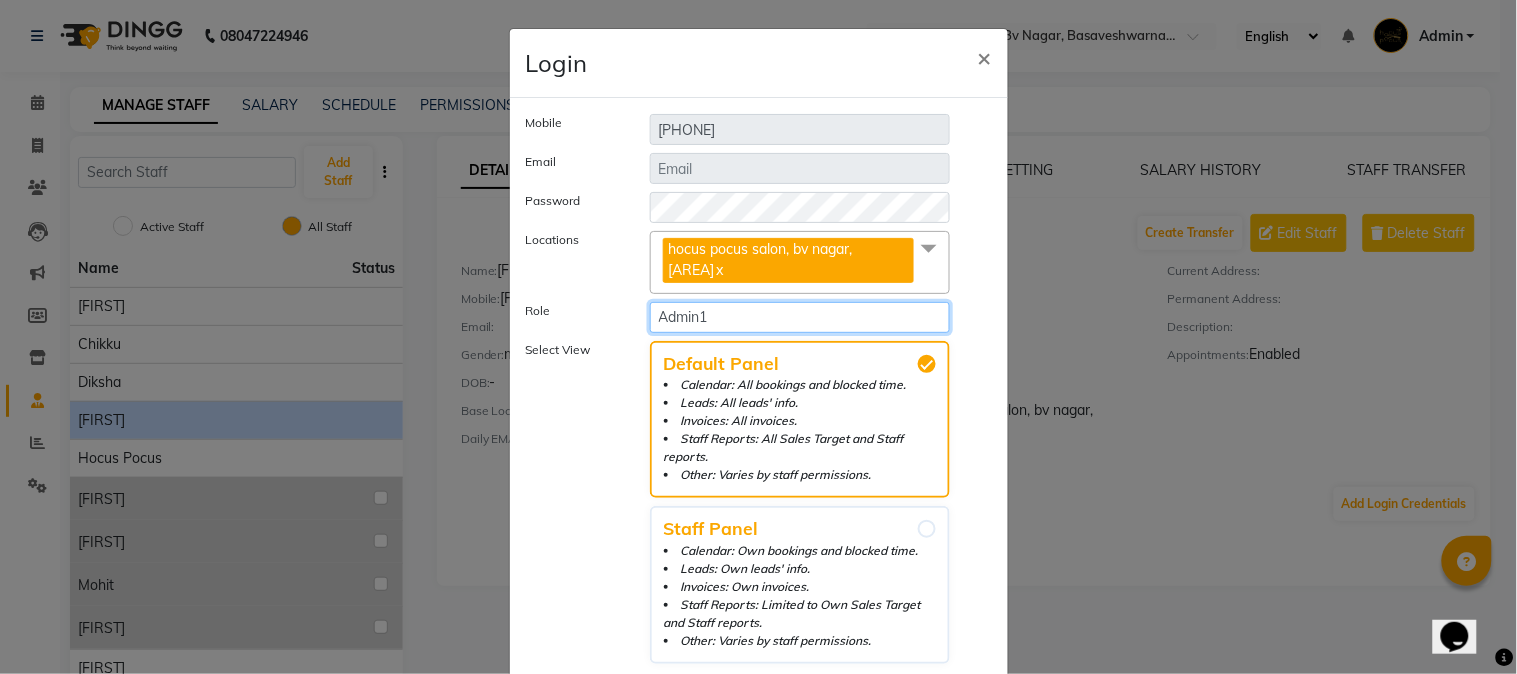 click on "Select Role Manager Admin1" 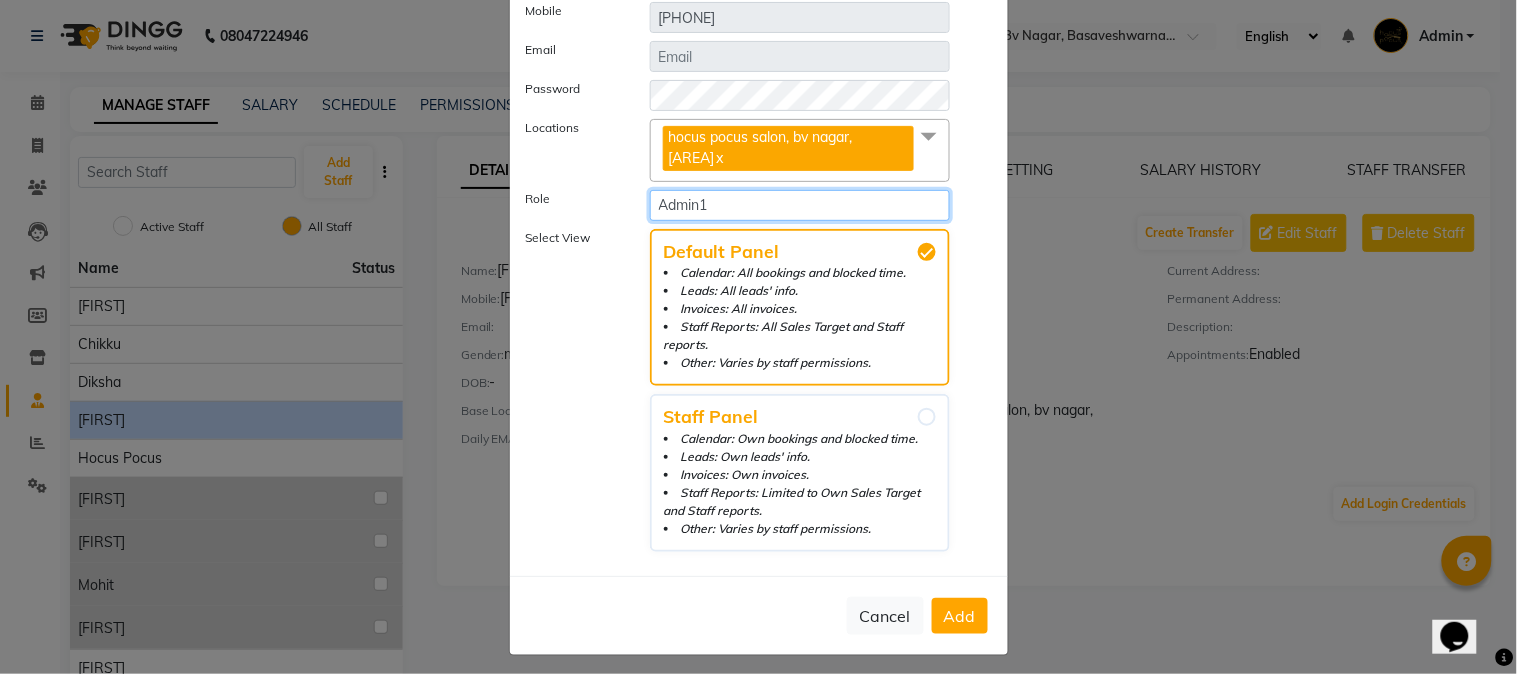 scroll, scrollTop: 118, scrollLeft: 0, axis: vertical 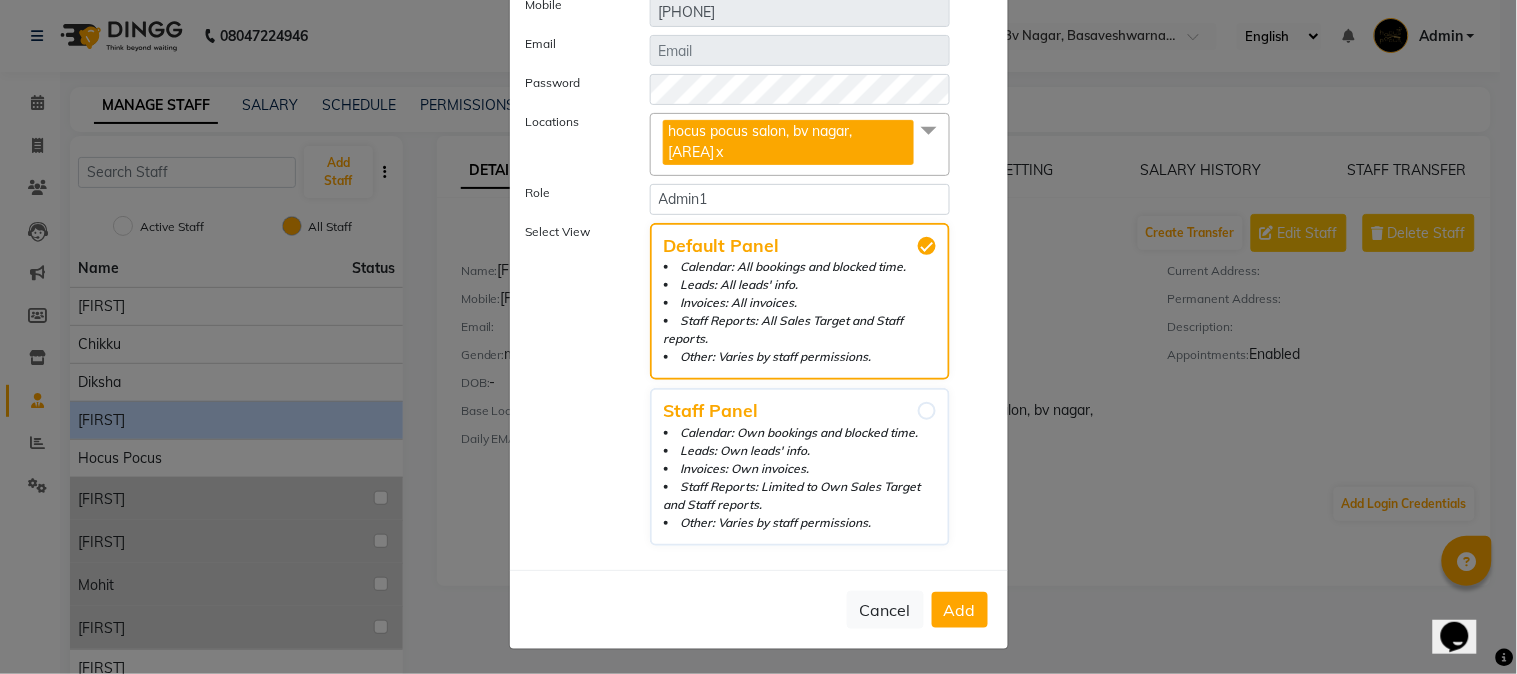 click on "Add" 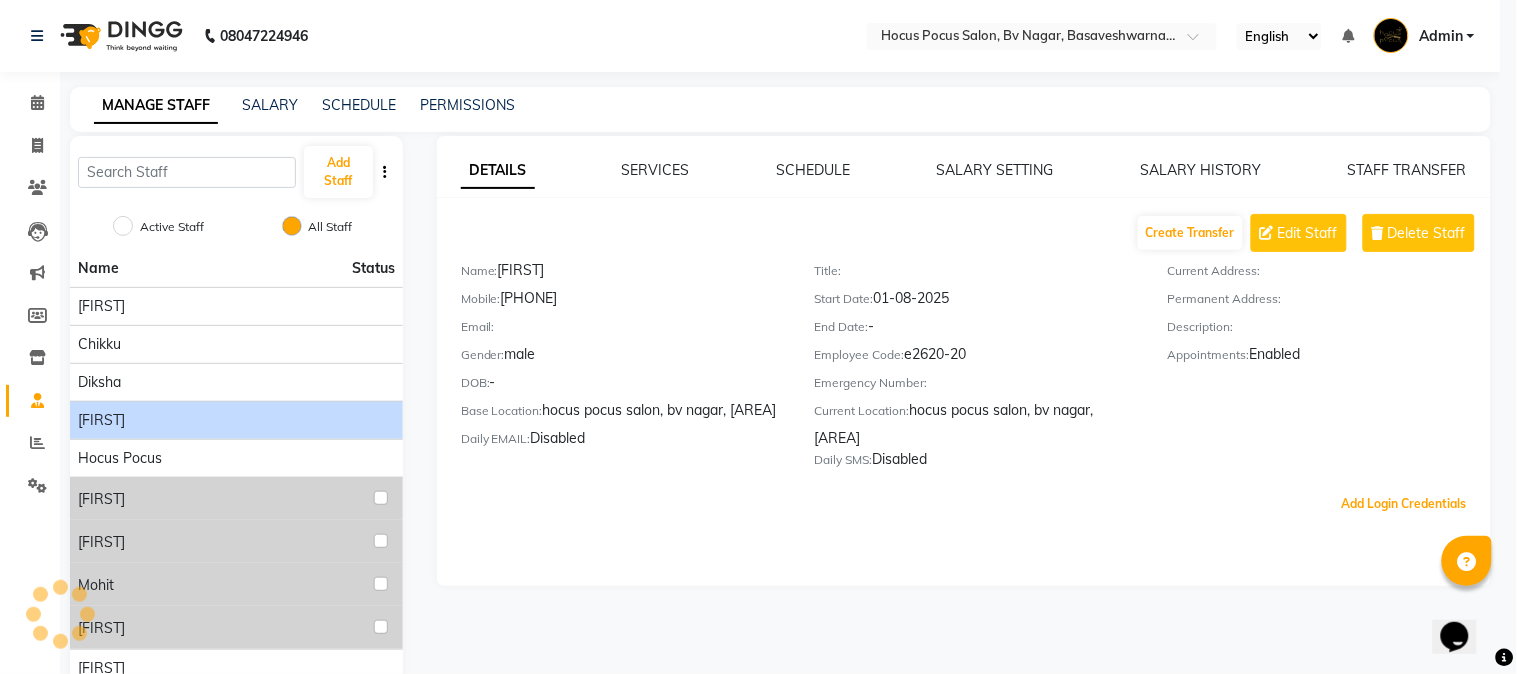 scroll, scrollTop: 91, scrollLeft: 0, axis: vertical 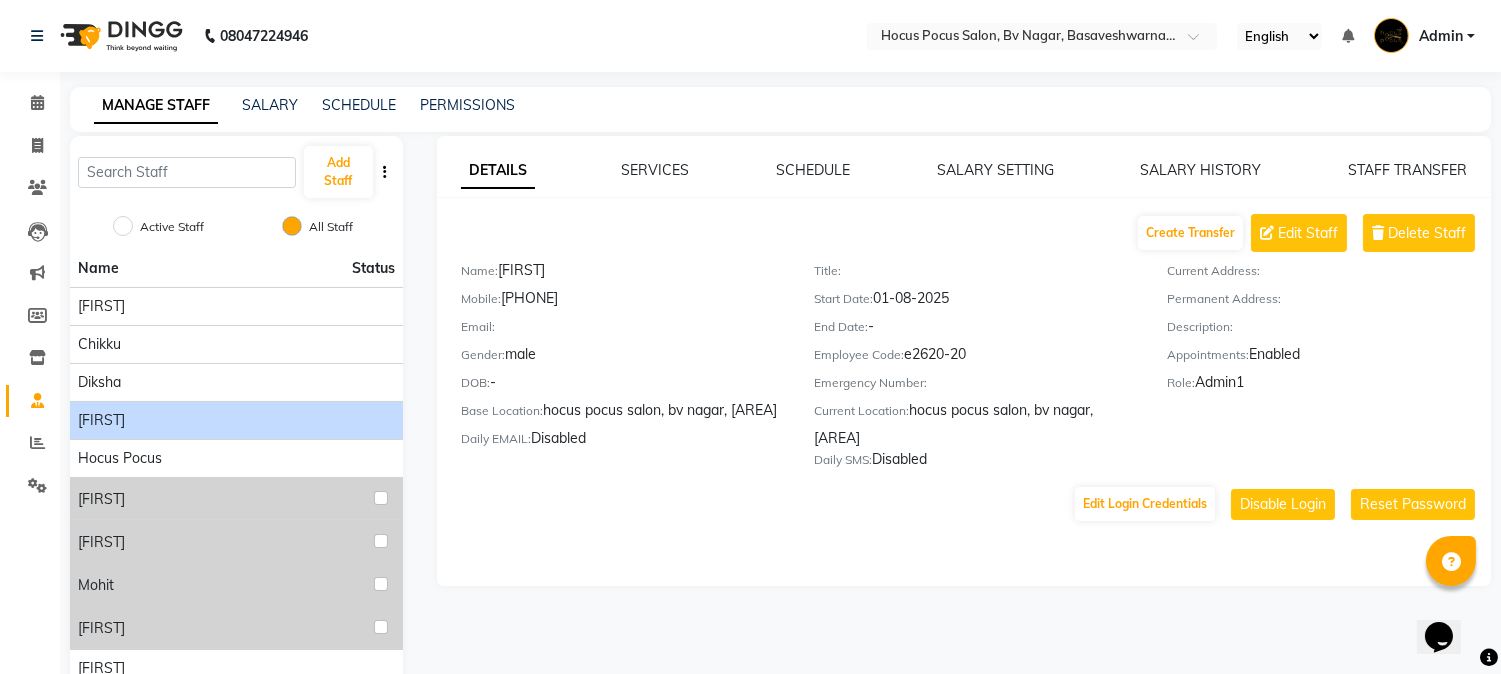 click on "Mobile:   [PHONE]" 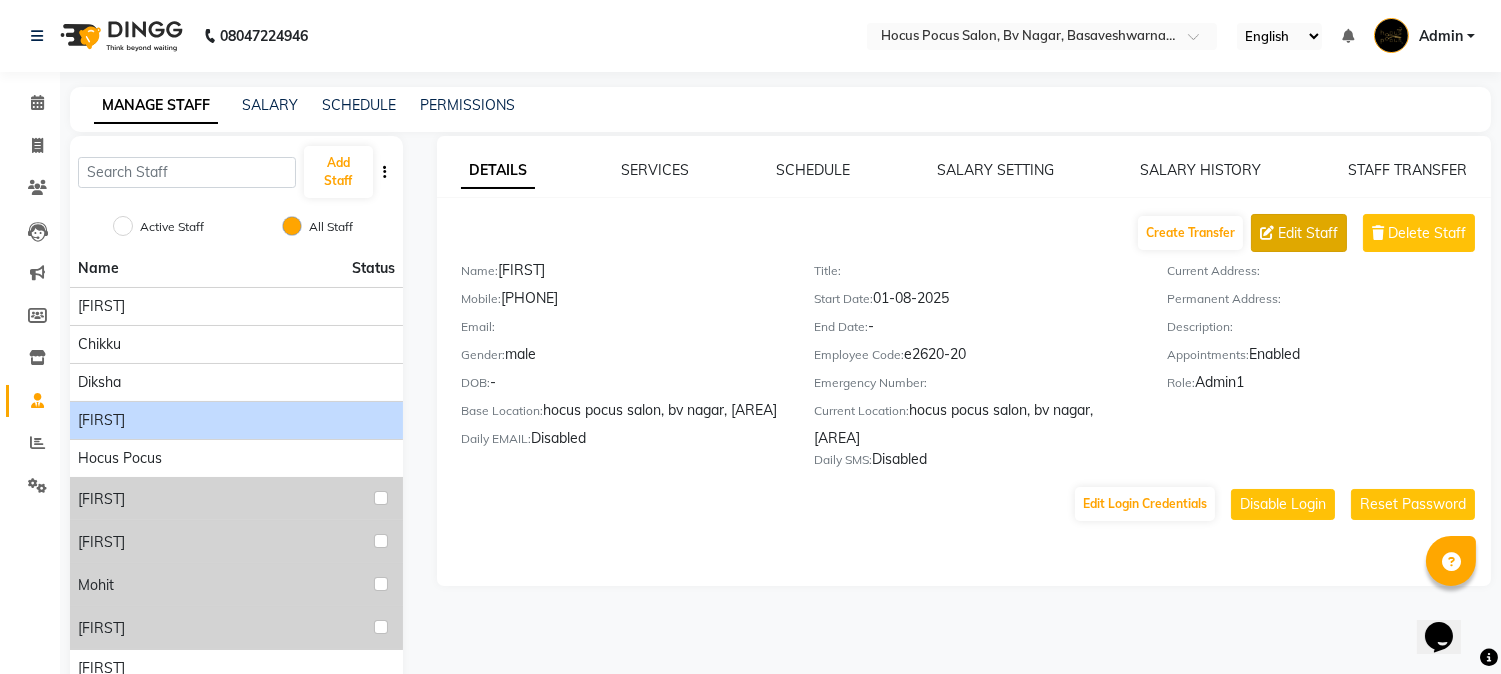 click on "Edit Staff" 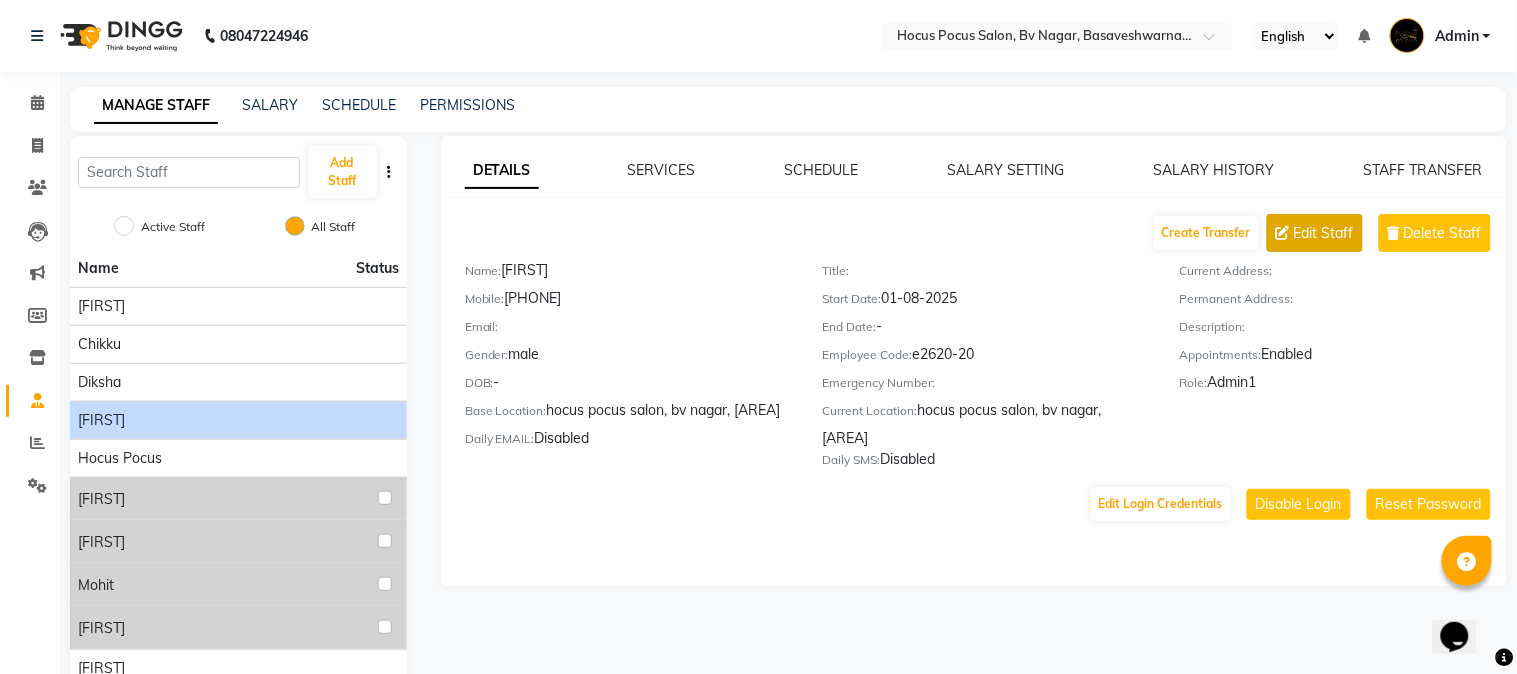 select on "male" 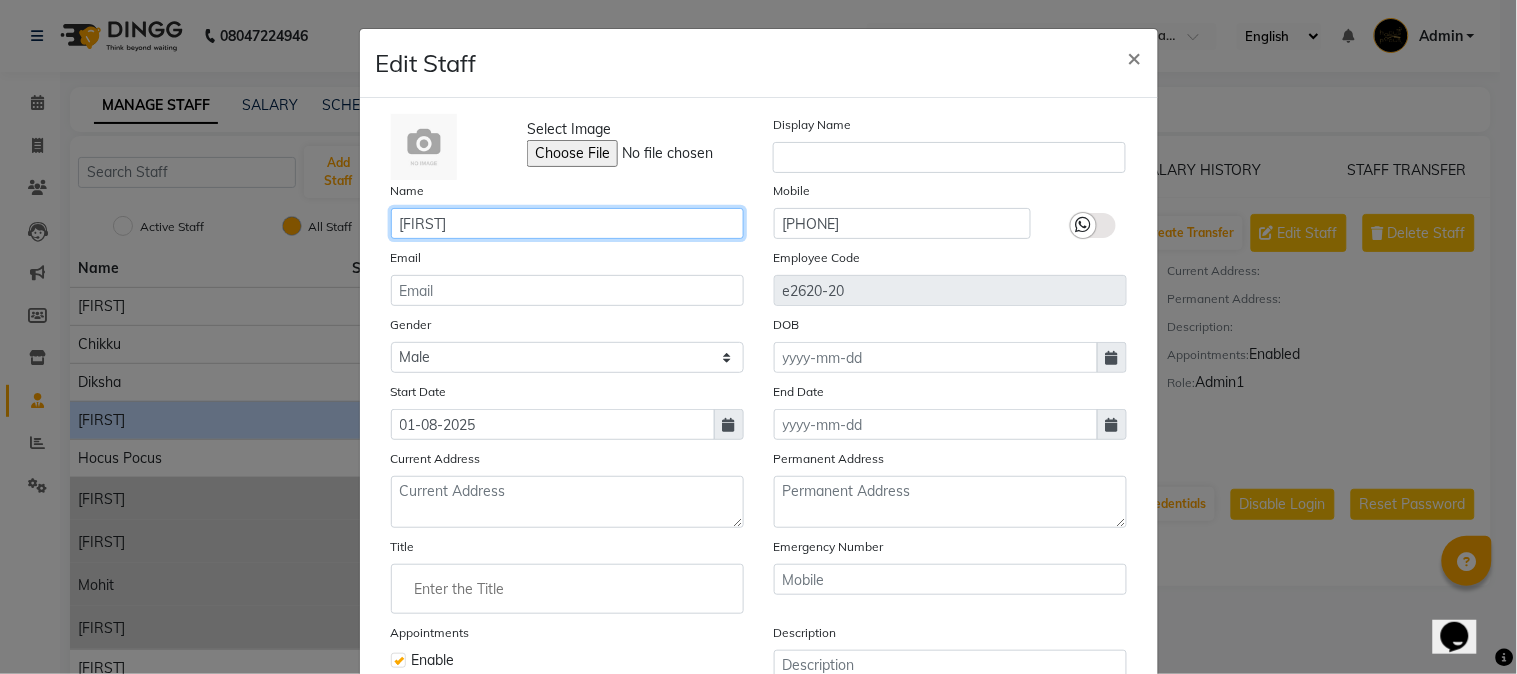 click on "[FIRST]" 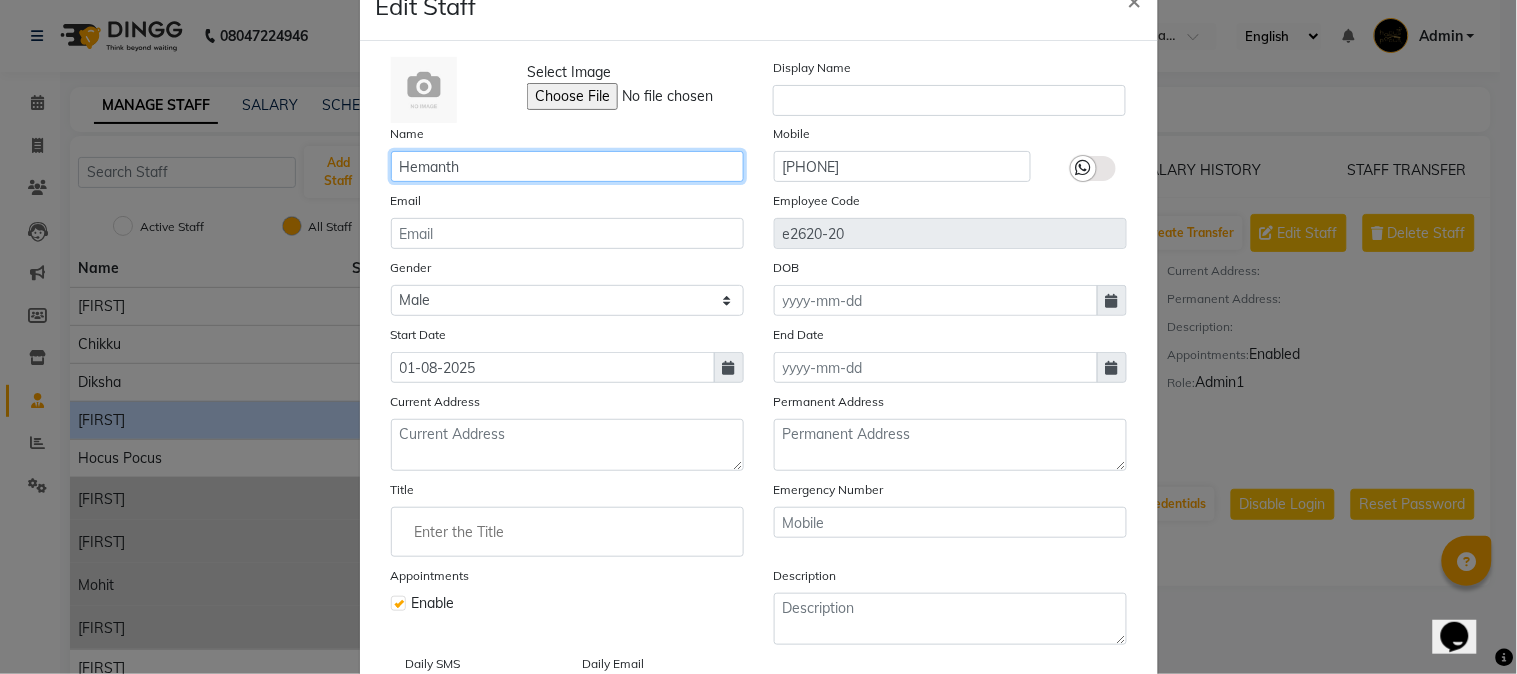 scroll, scrollTop: 111, scrollLeft: 0, axis: vertical 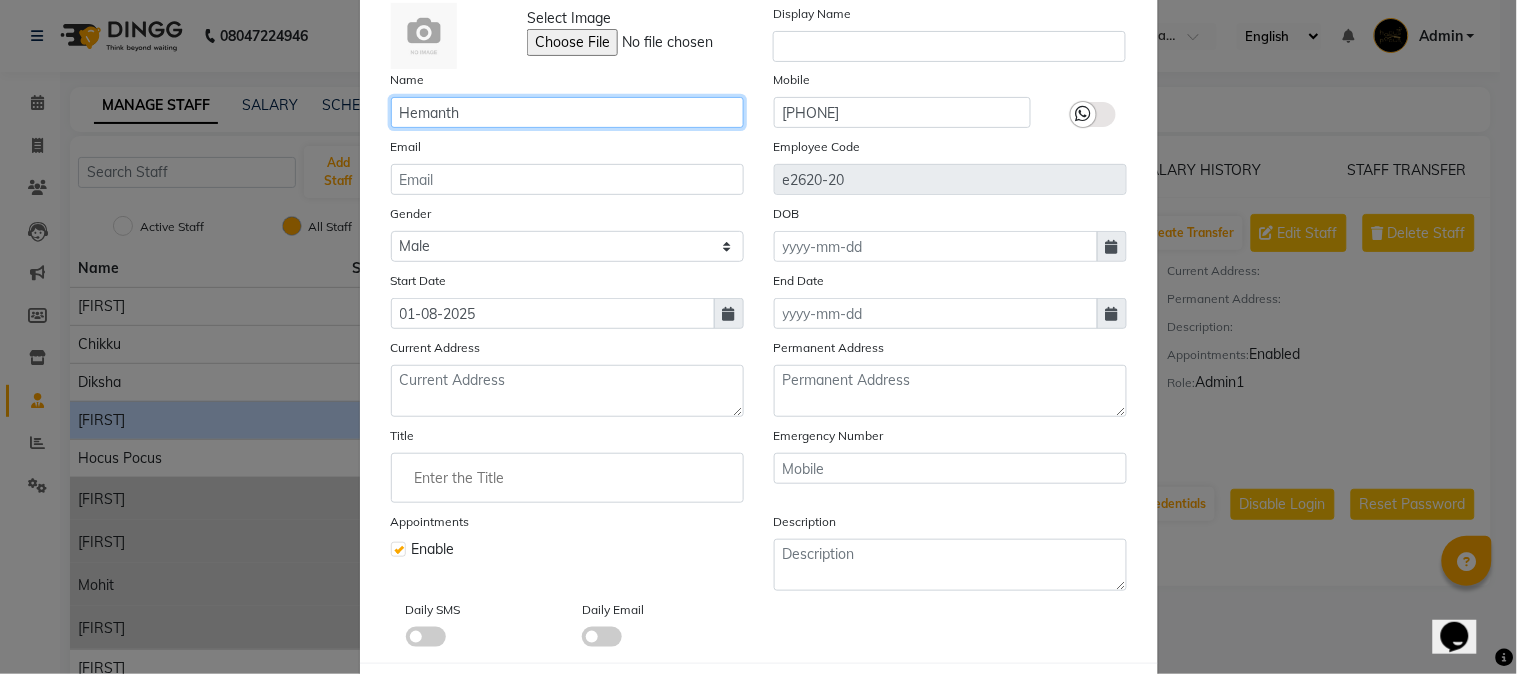 type on "Hemanth" 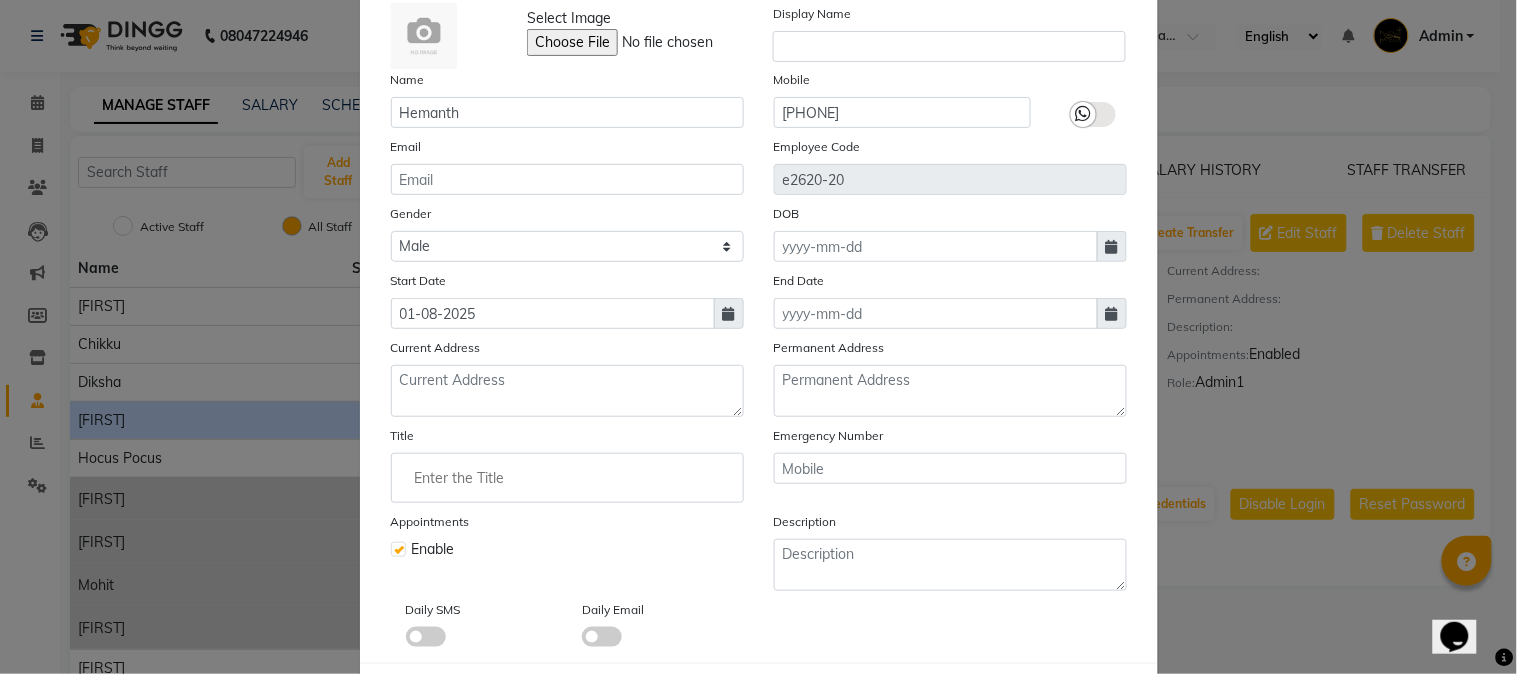 scroll, scrollTop: 210, scrollLeft: 0, axis: vertical 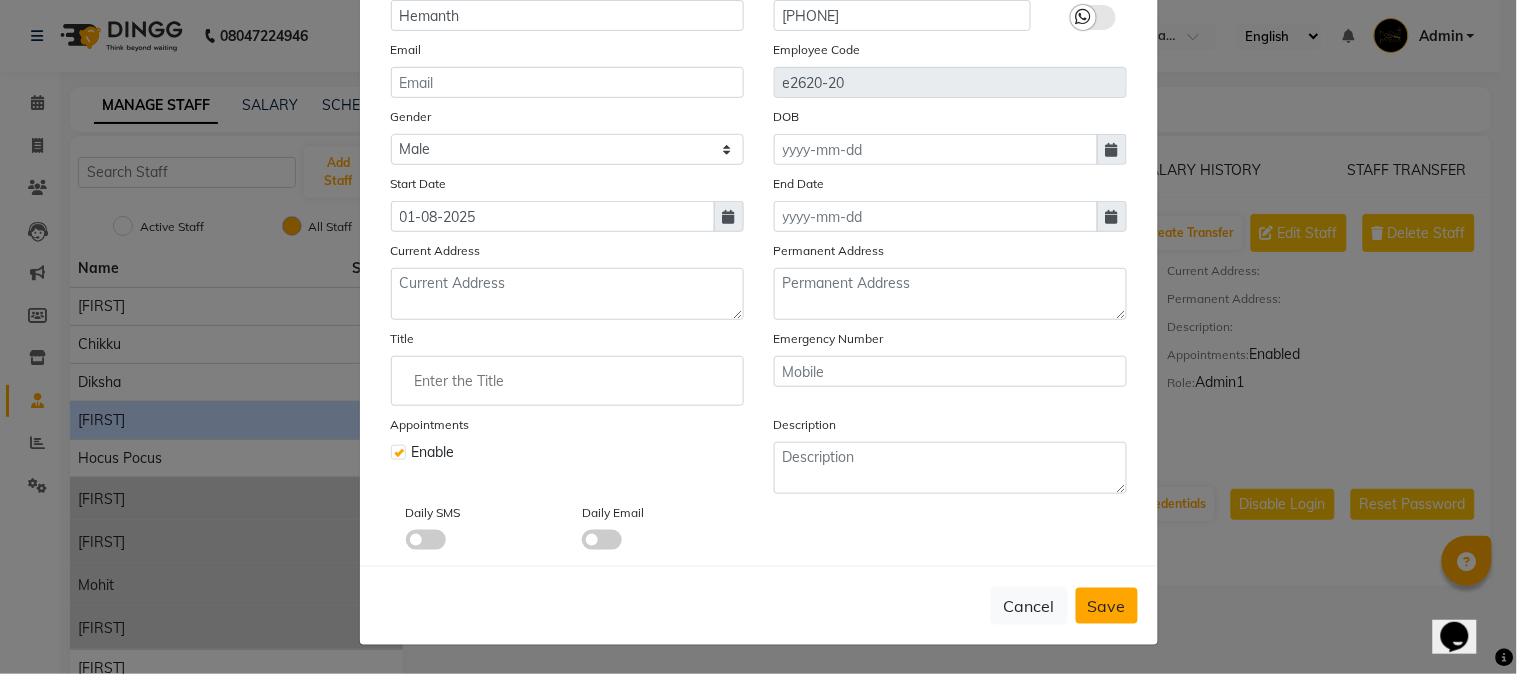 click on "Save" at bounding box center (1107, 606) 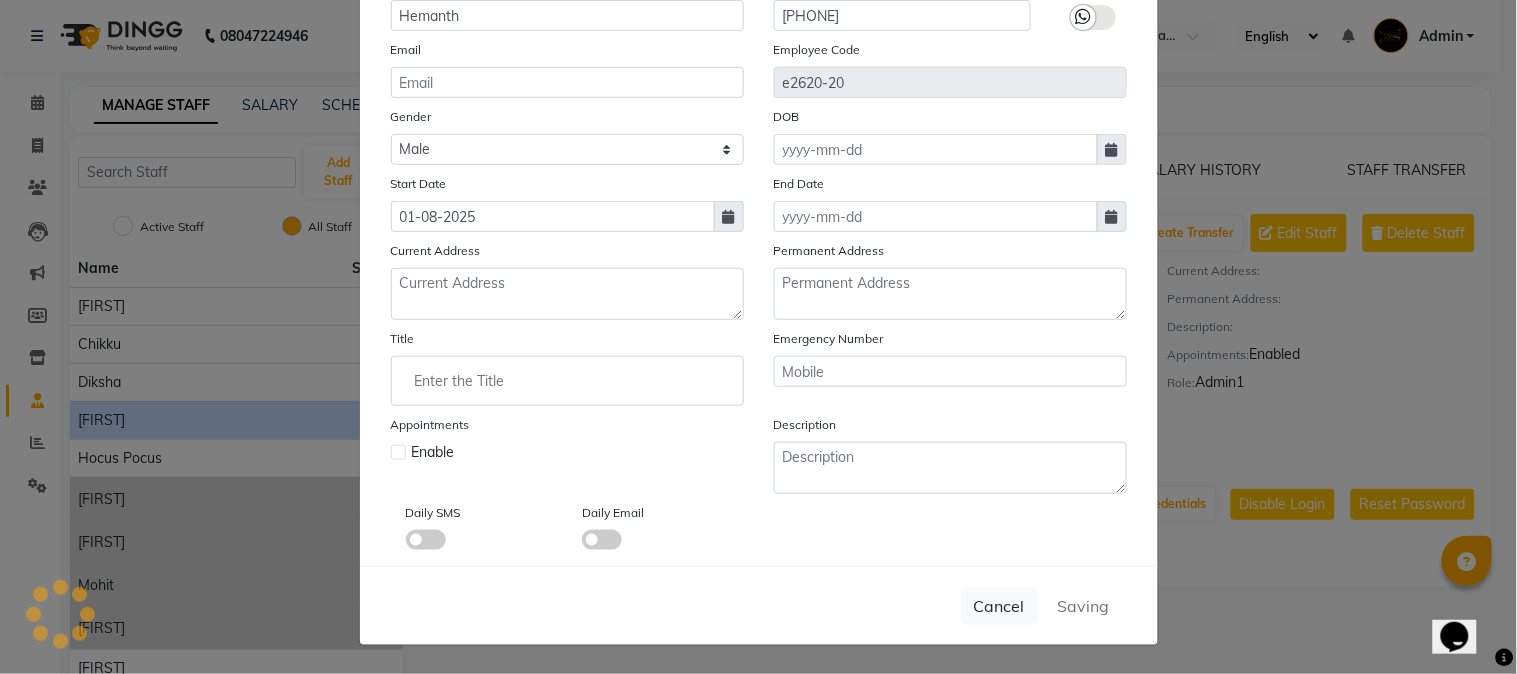 type 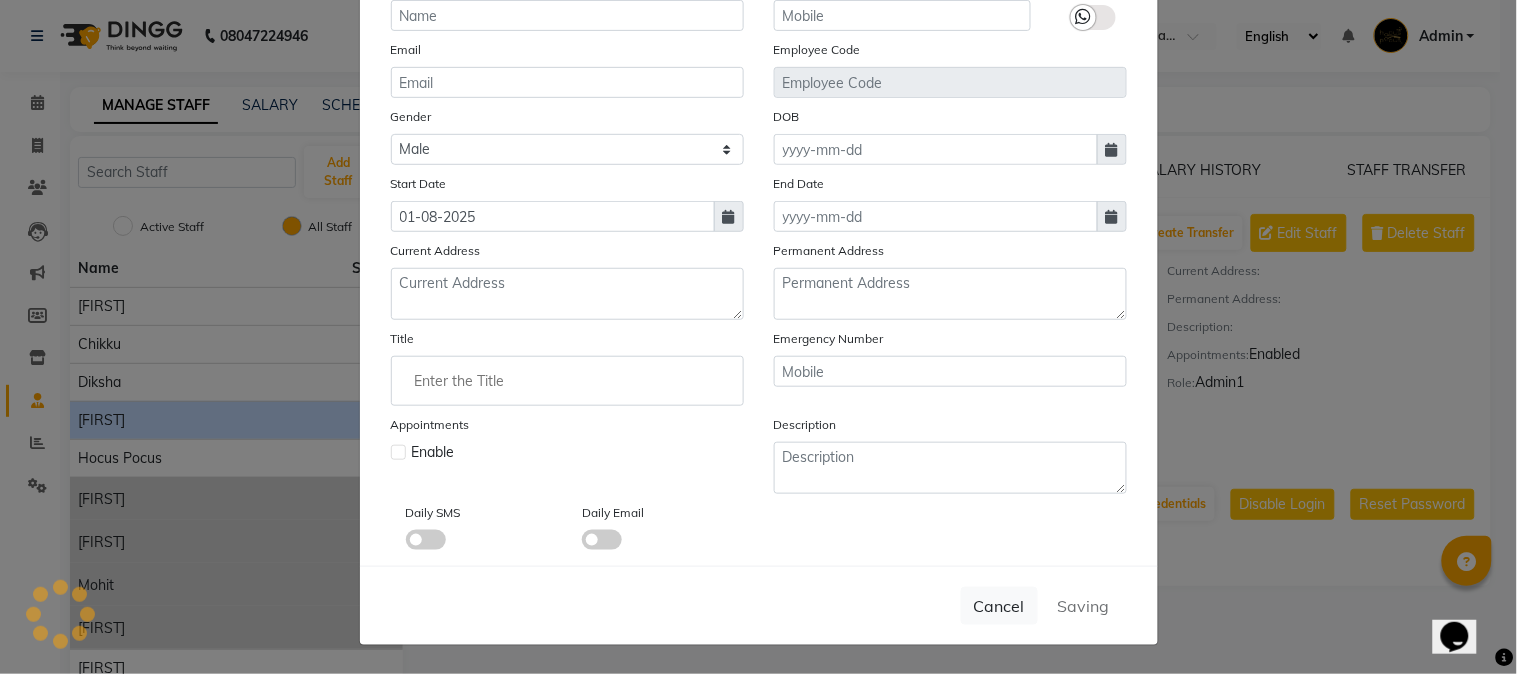 select 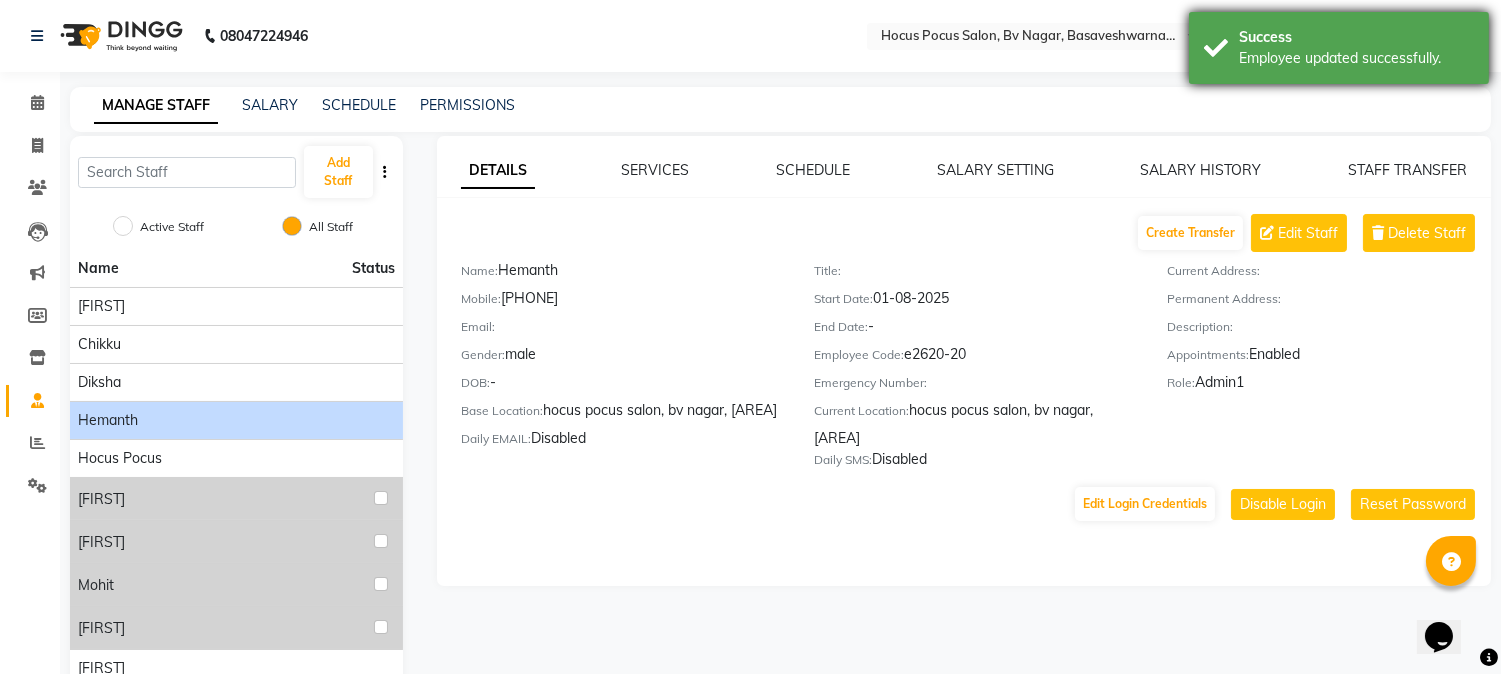 click on "Employee updated successfully." at bounding box center [1356, 58] 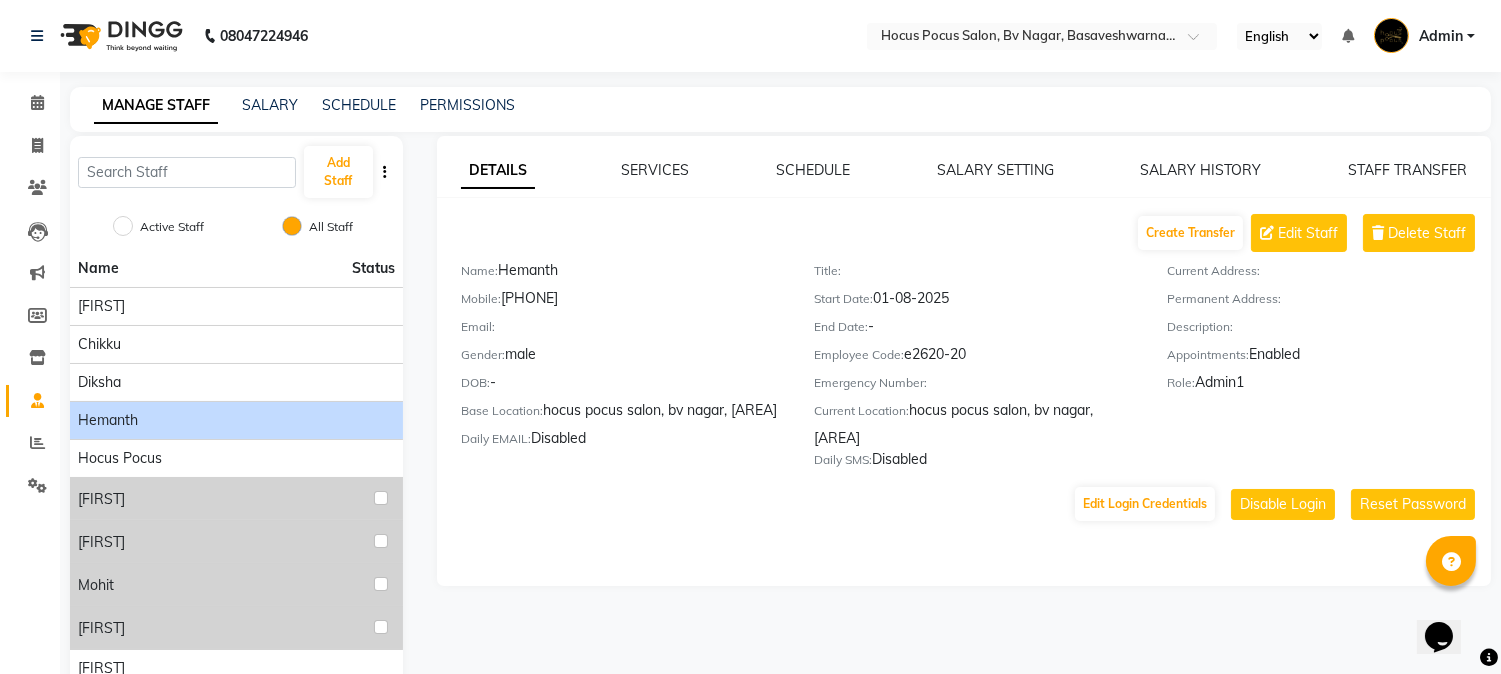 click on "Admin" at bounding box center (1441, 36) 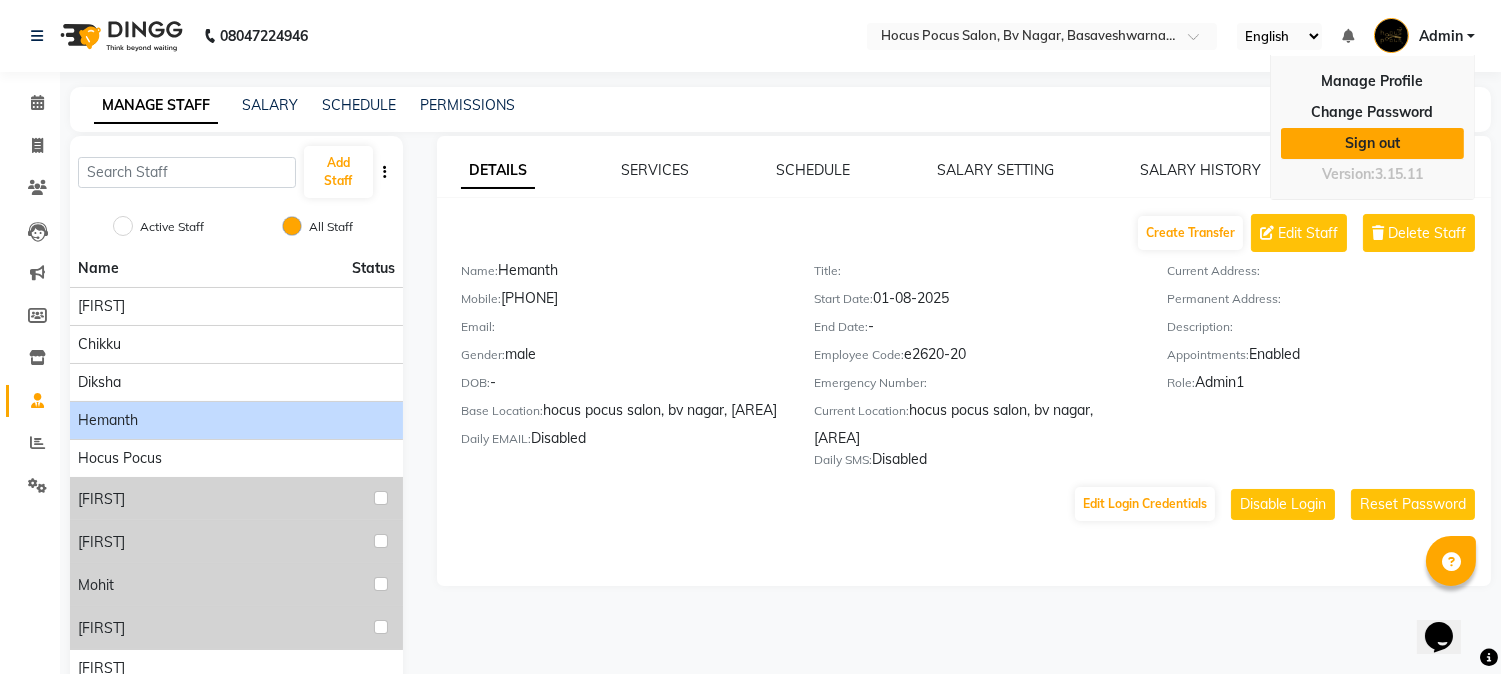 click on "Sign out" at bounding box center [1372, 143] 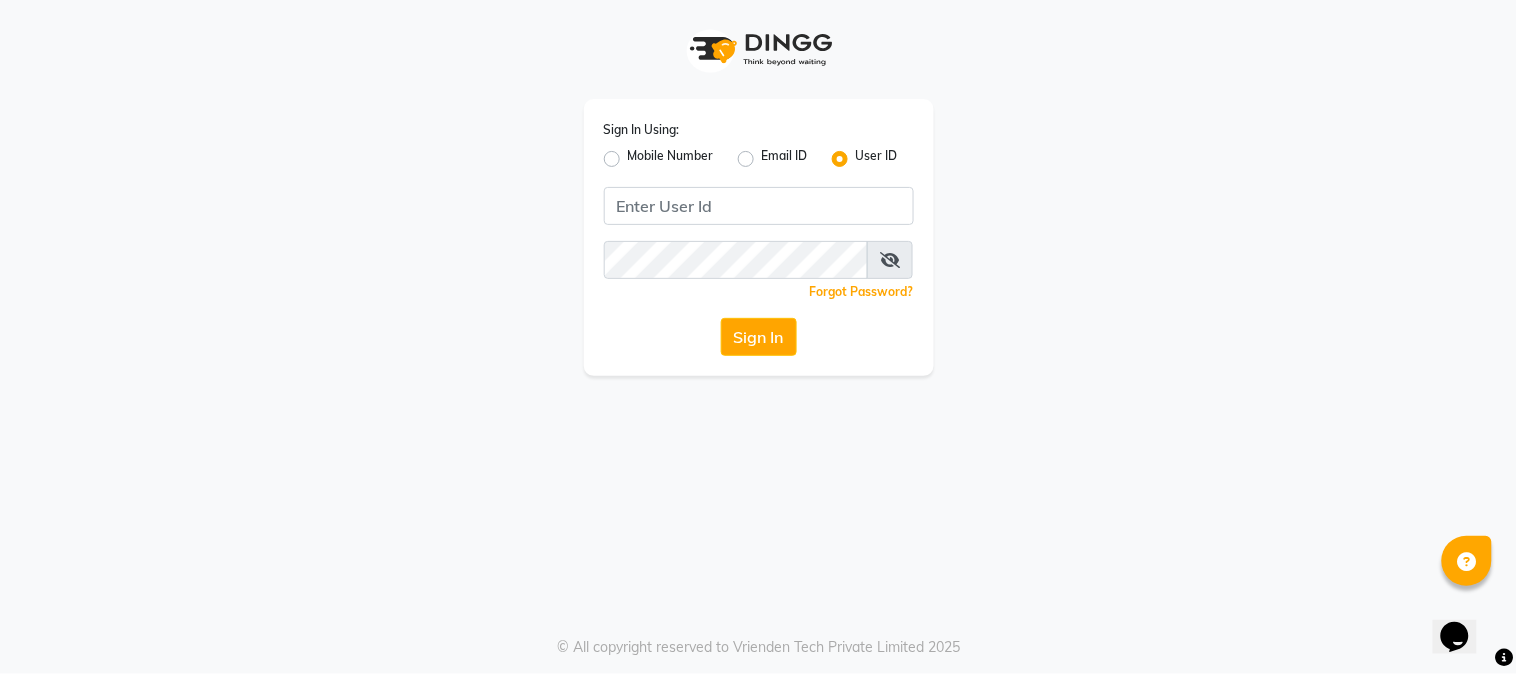 click on "Mobile Number" 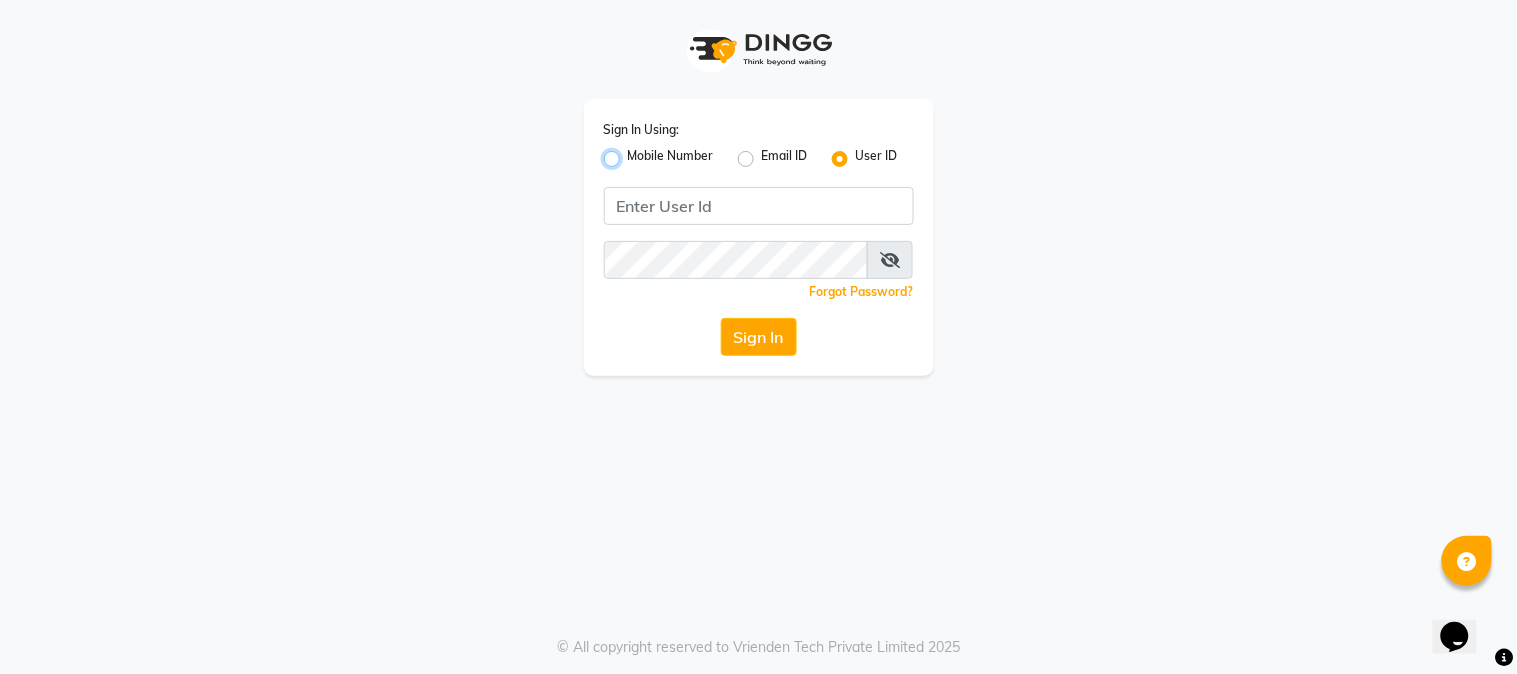 click on "Mobile Number" at bounding box center [634, 153] 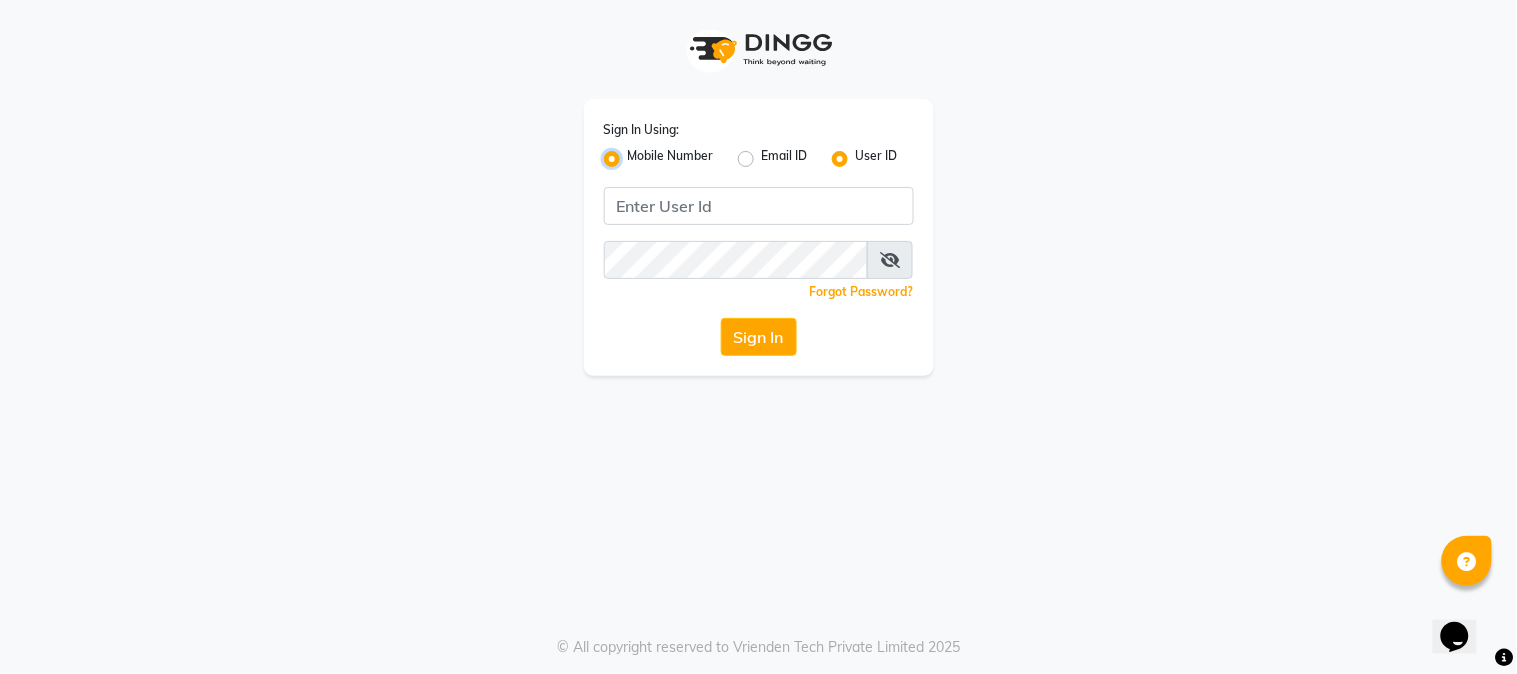 radio on "false" 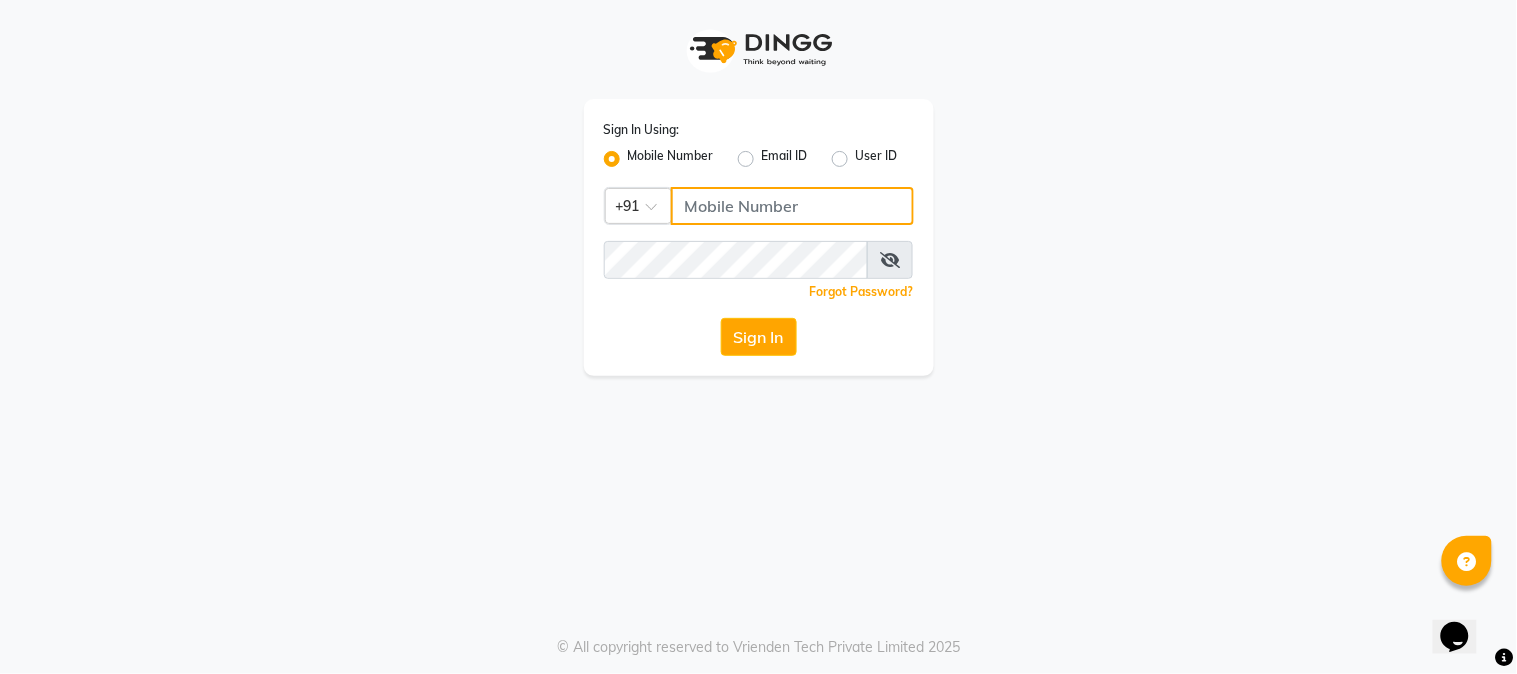 click 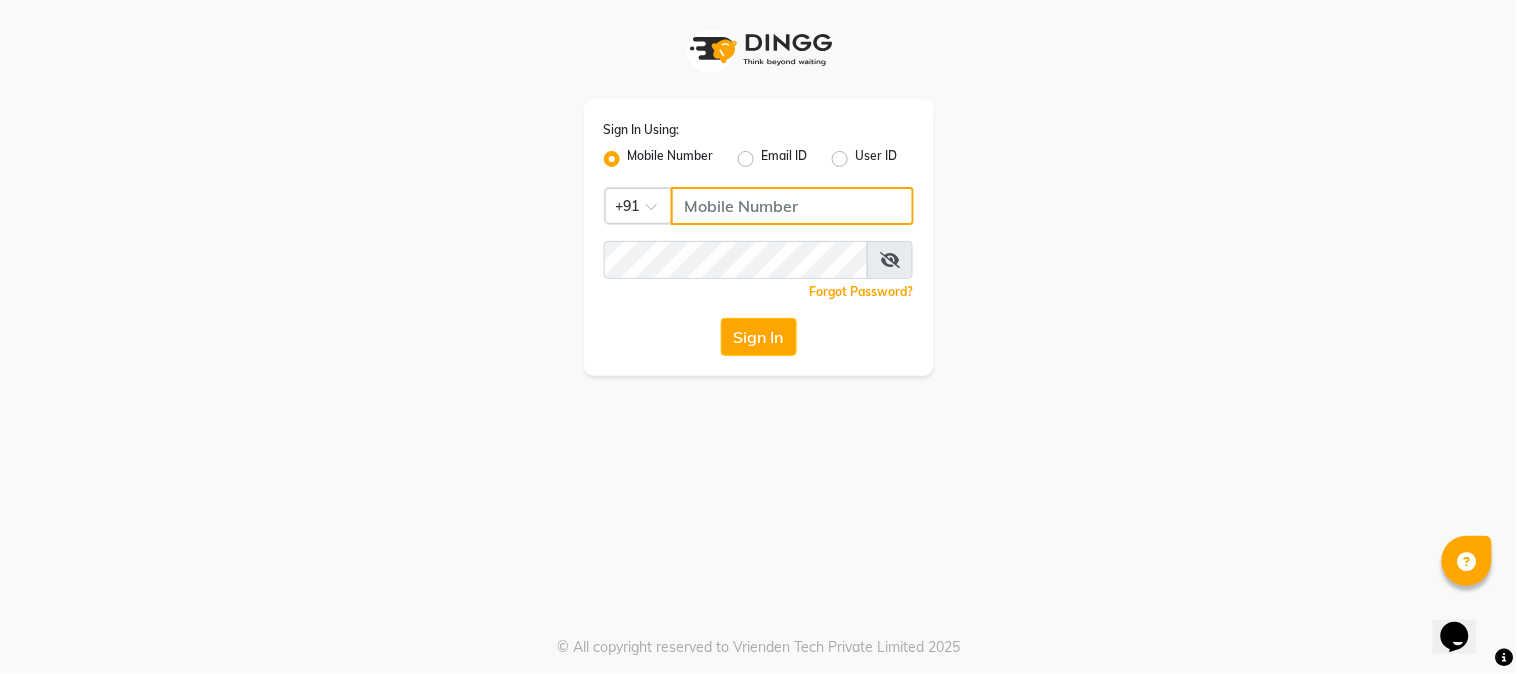 click 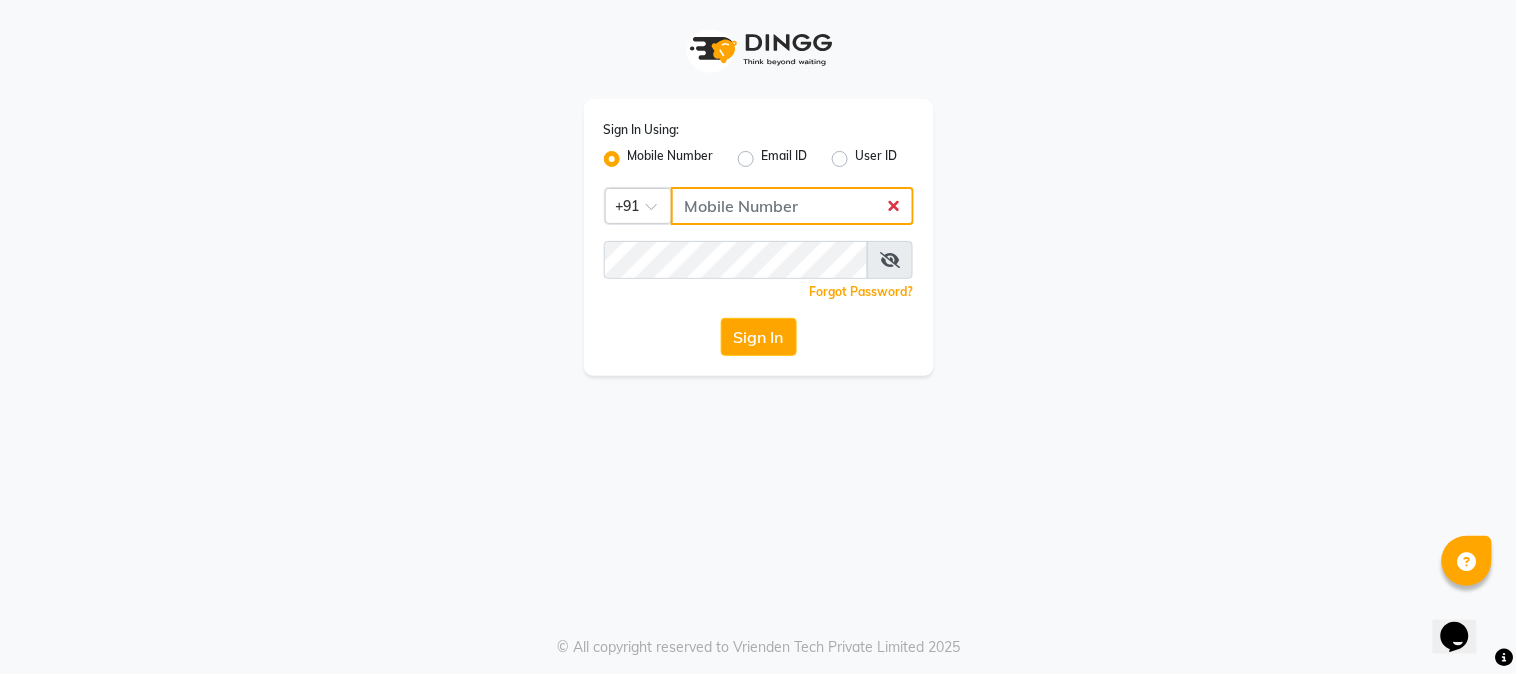 click 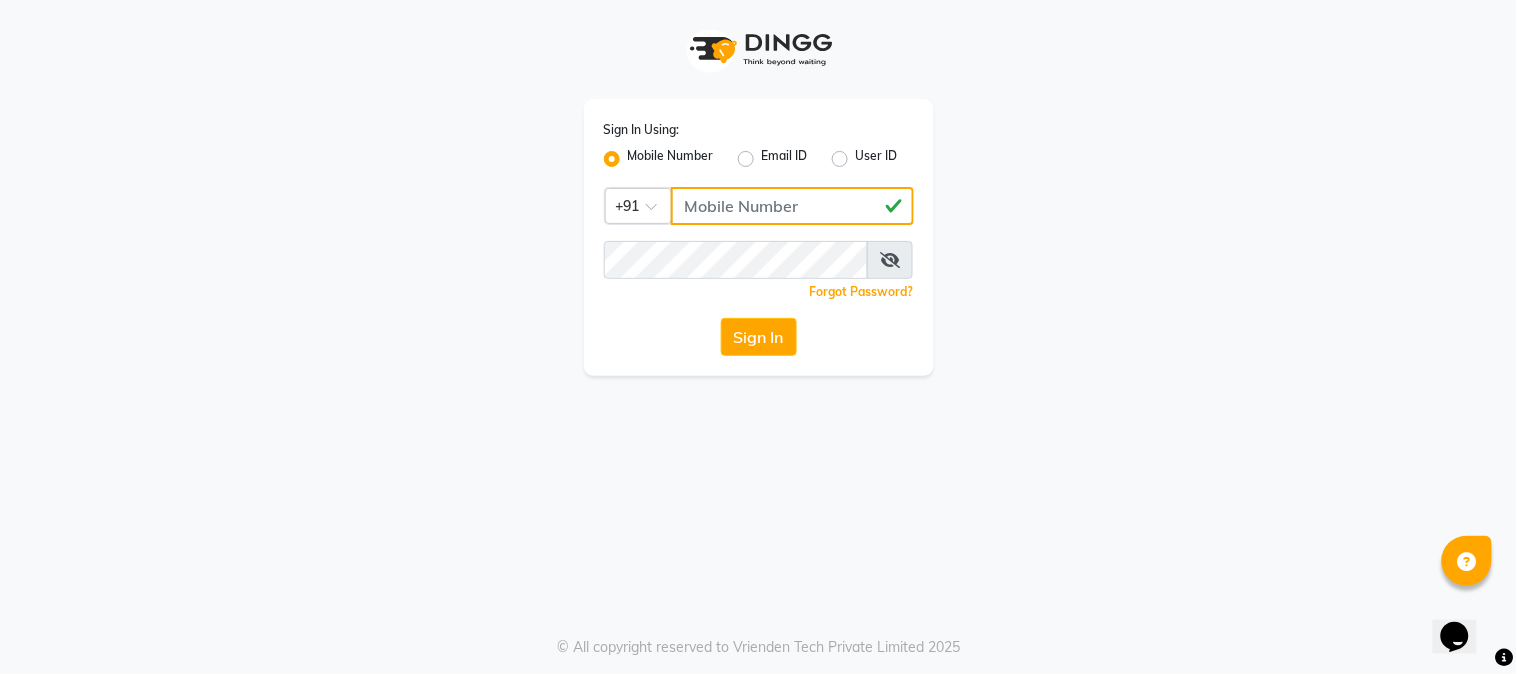 type on "[PHONE]" 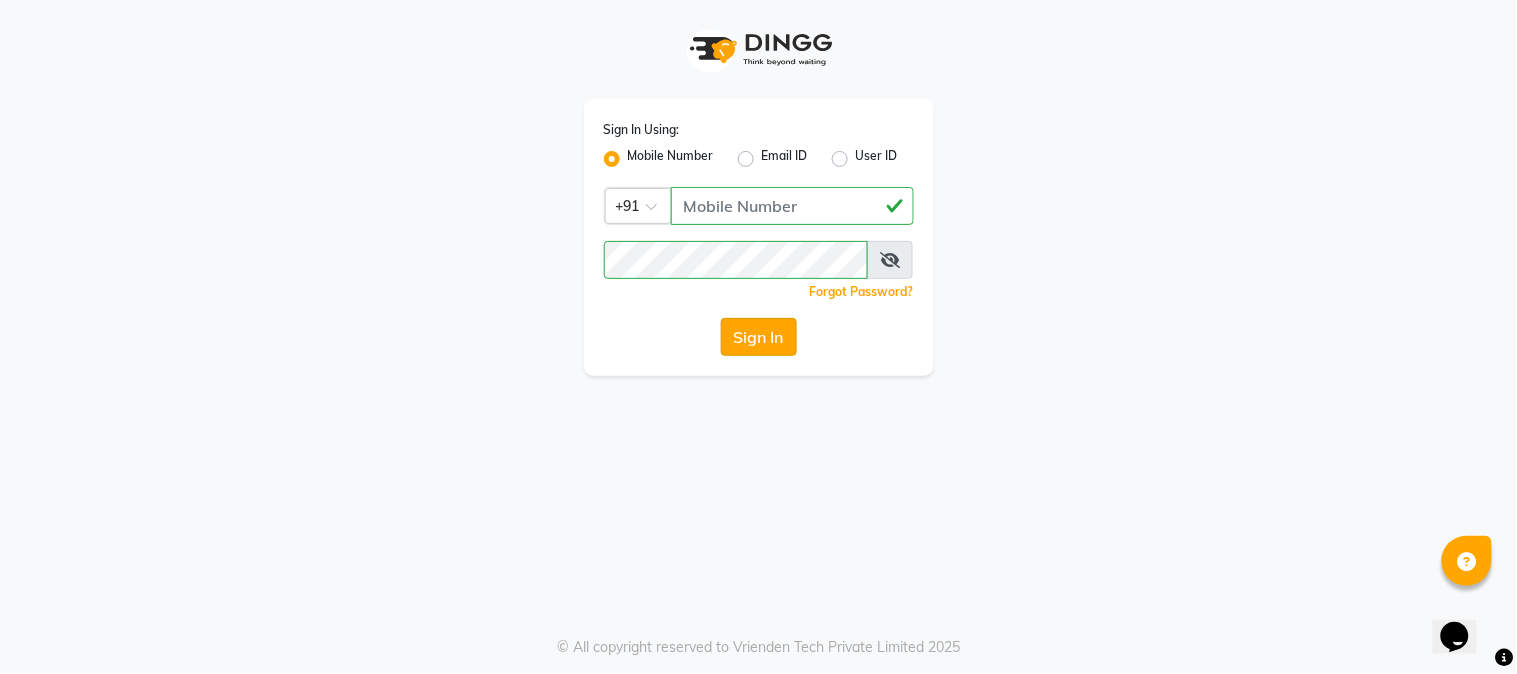 click on "Sign In" 